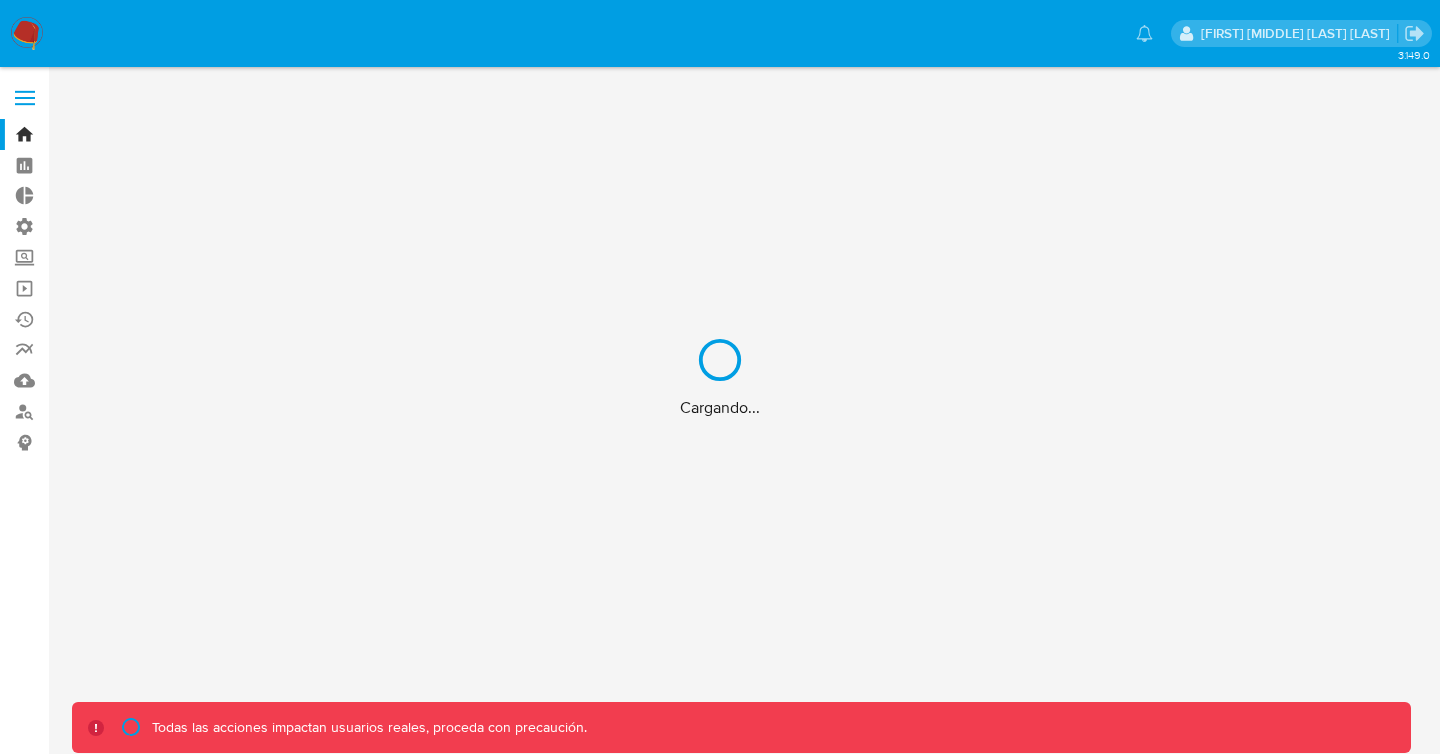 scroll, scrollTop: 0, scrollLeft: 0, axis: both 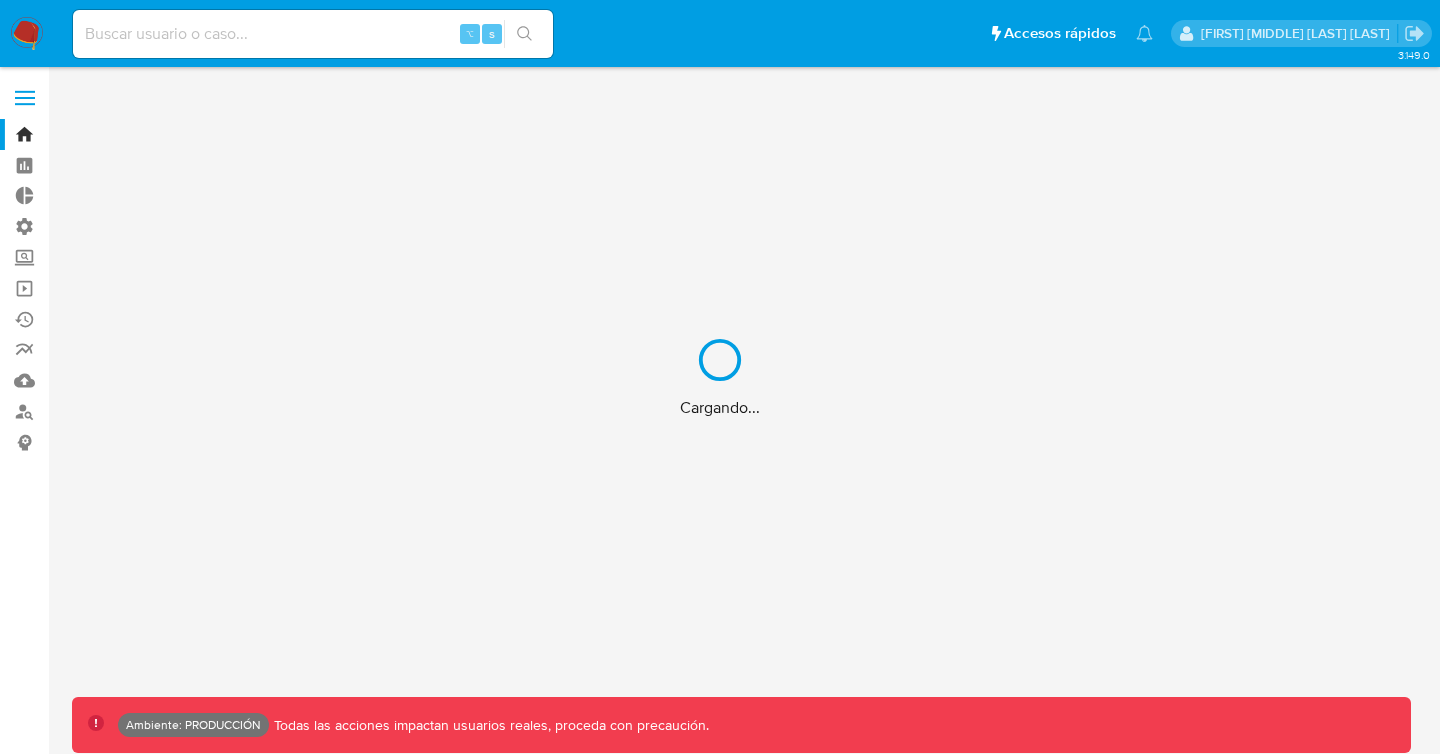 click on "Cargando..." at bounding box center [720, 377] 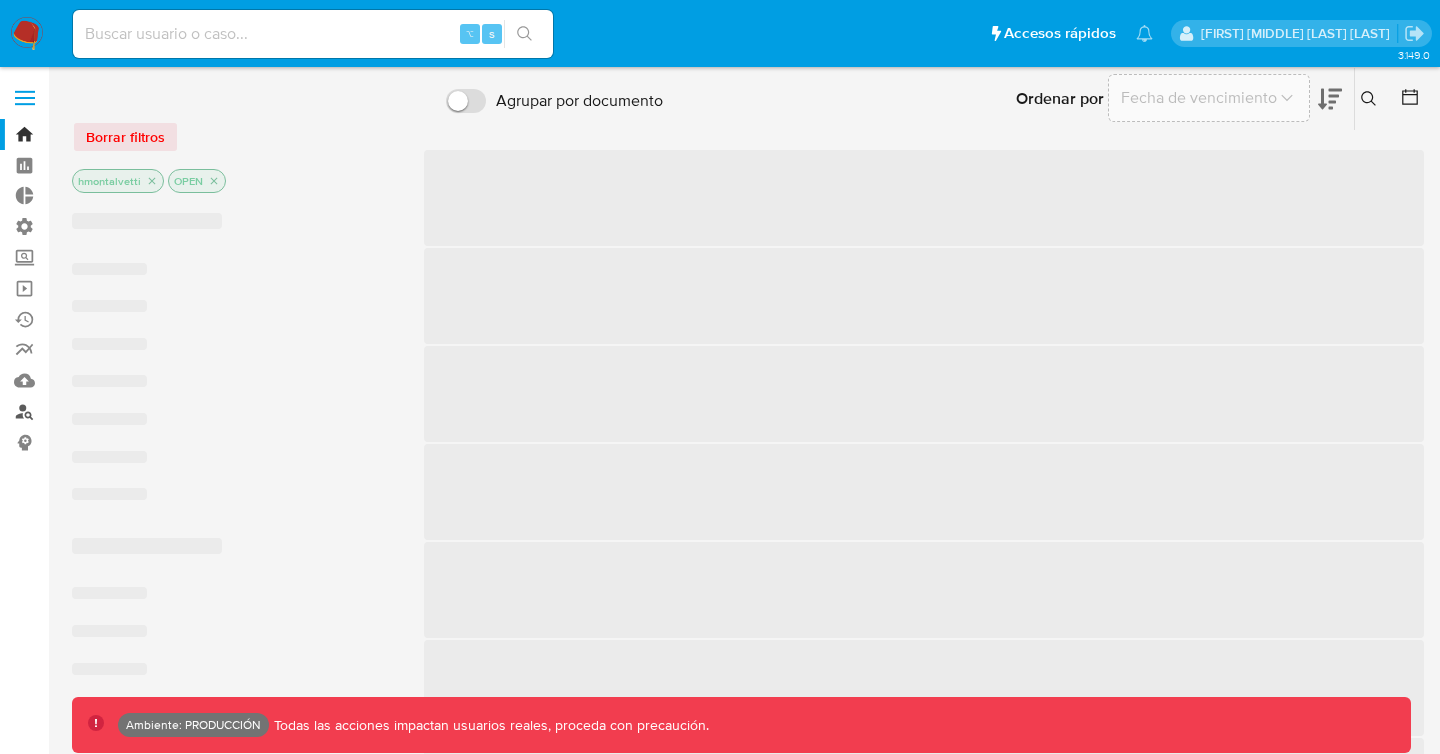 click on "Buscador de personas" at bounding box center [119, 411] 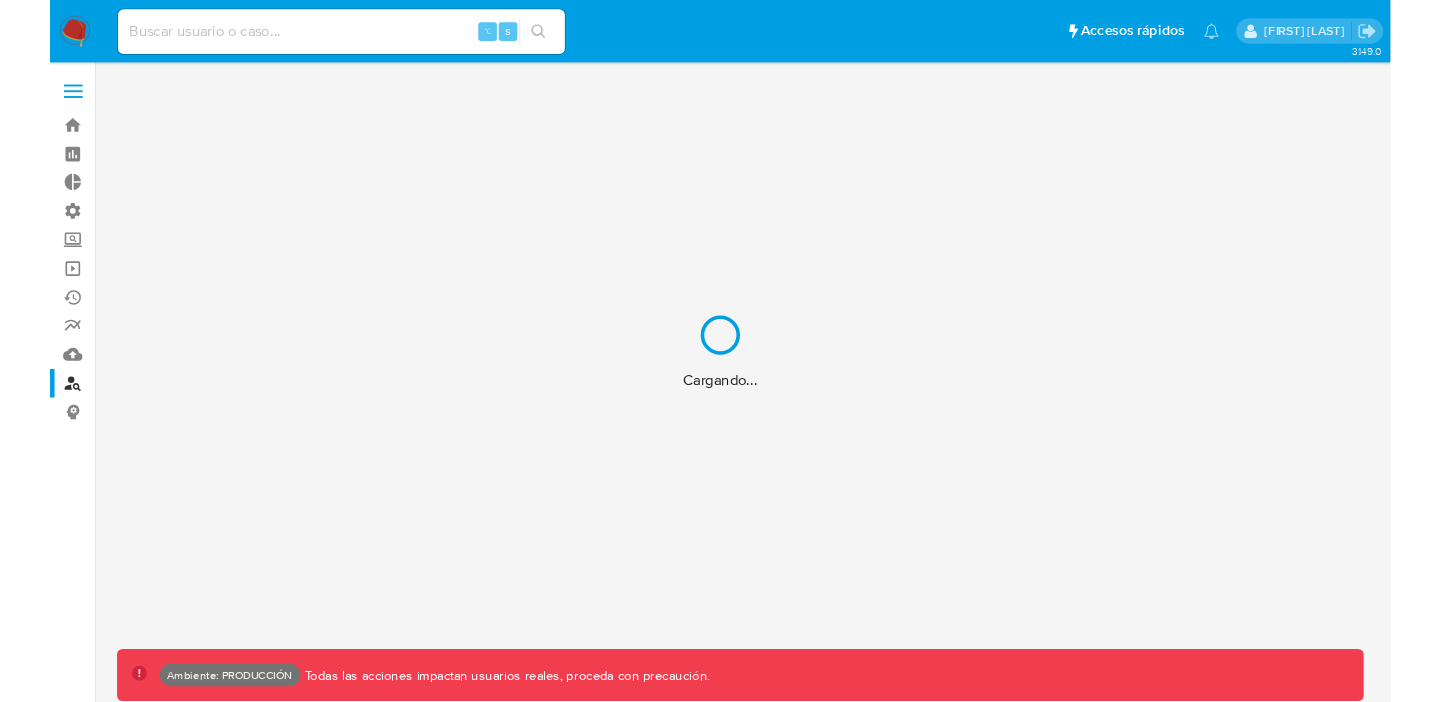 scroll, scrollTop: 0, scrollLeft: 0, axis: both 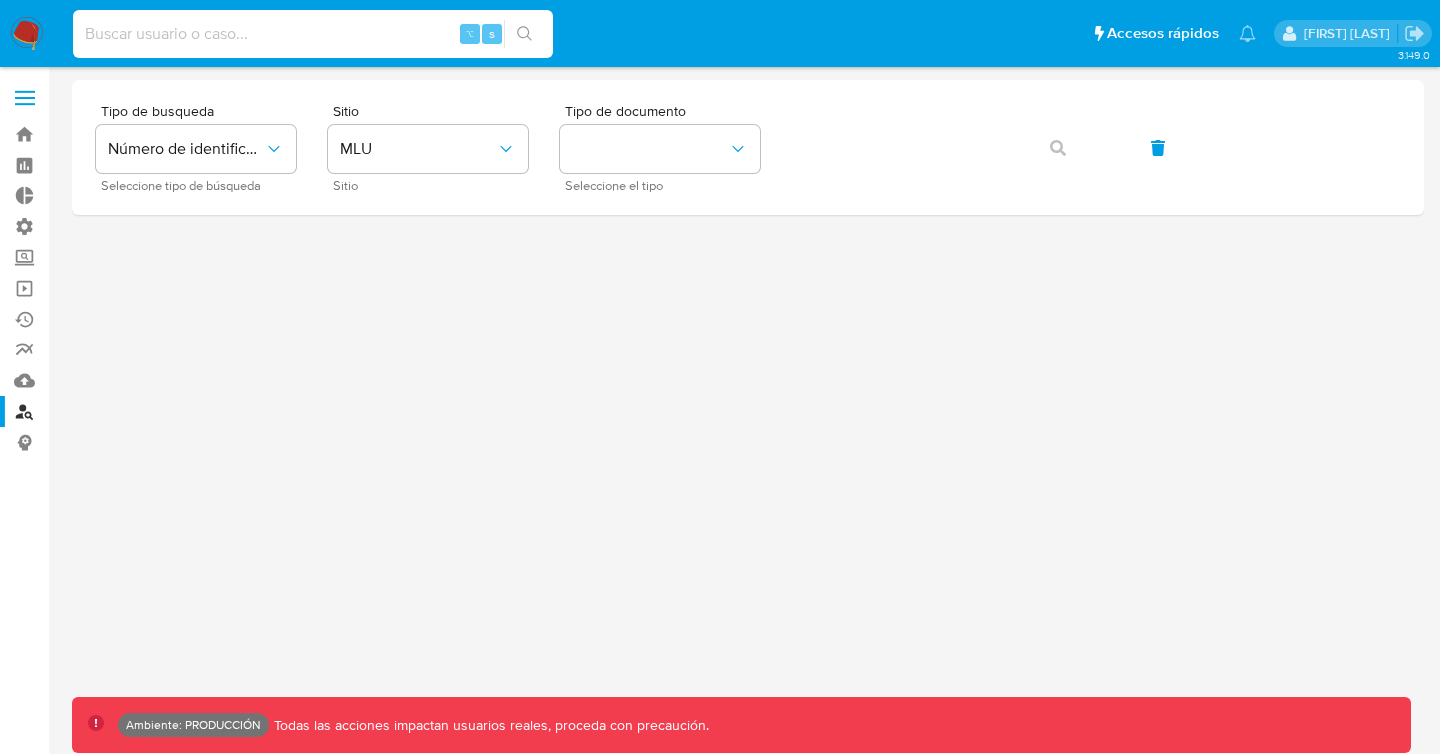 click at bounding box center (313, 34) 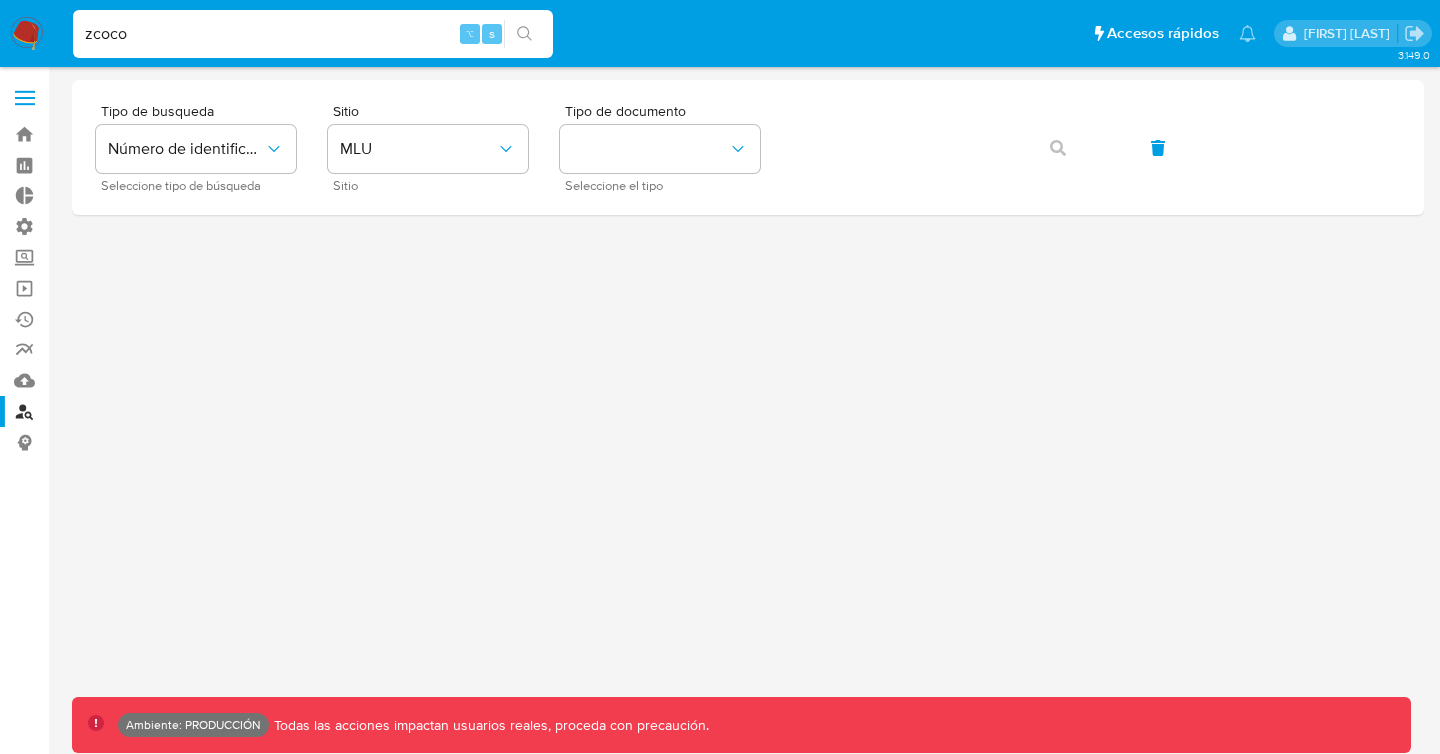 type on "zcoco" 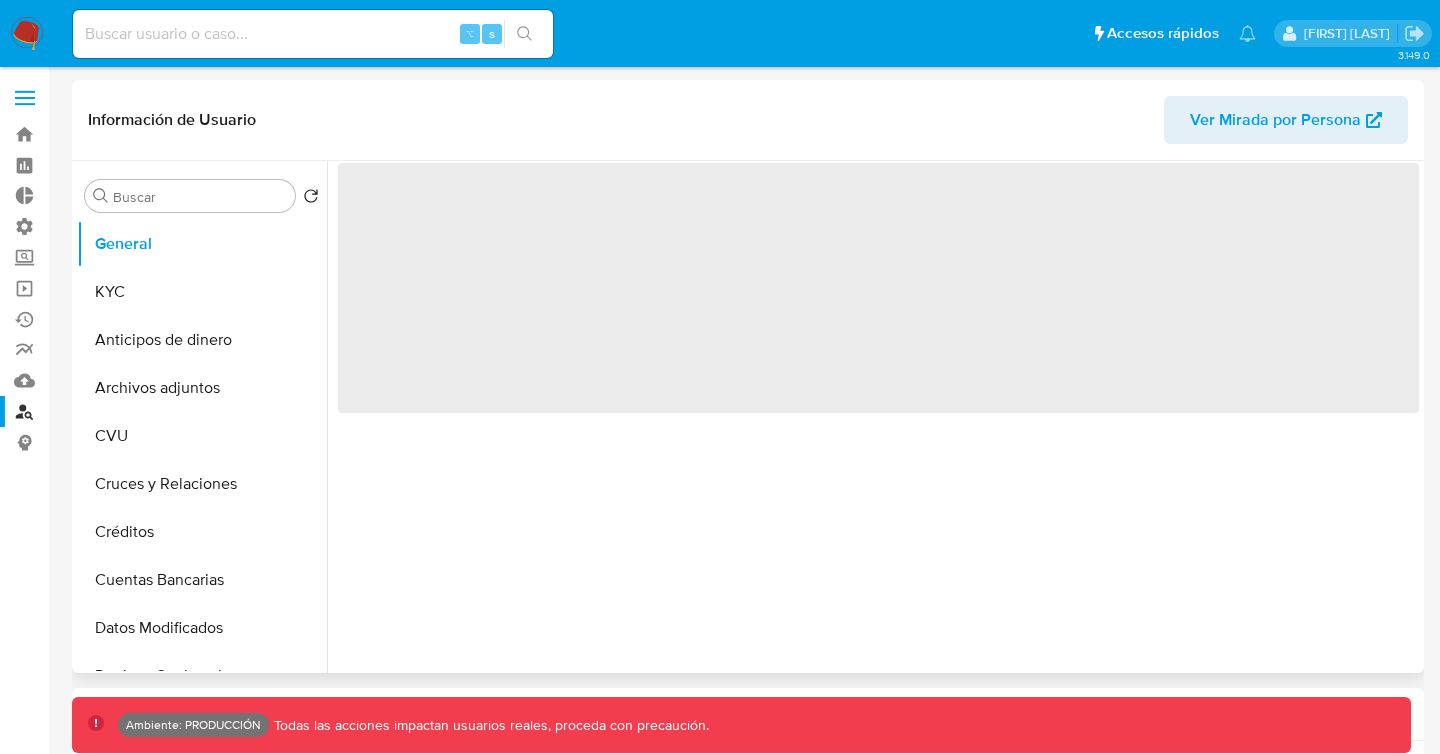 click on "Ver Mirada por Persona" at bounding box center [1275, 120] 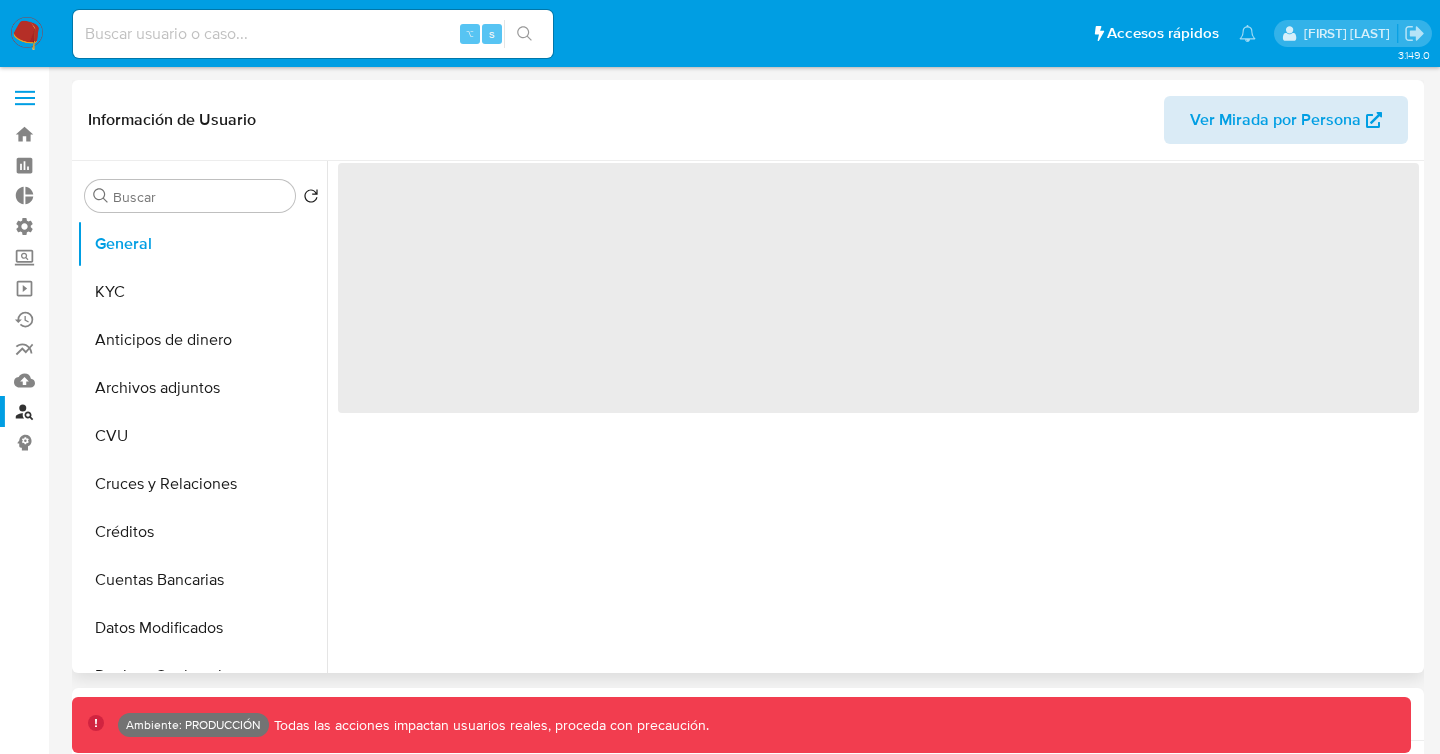 select on "10" 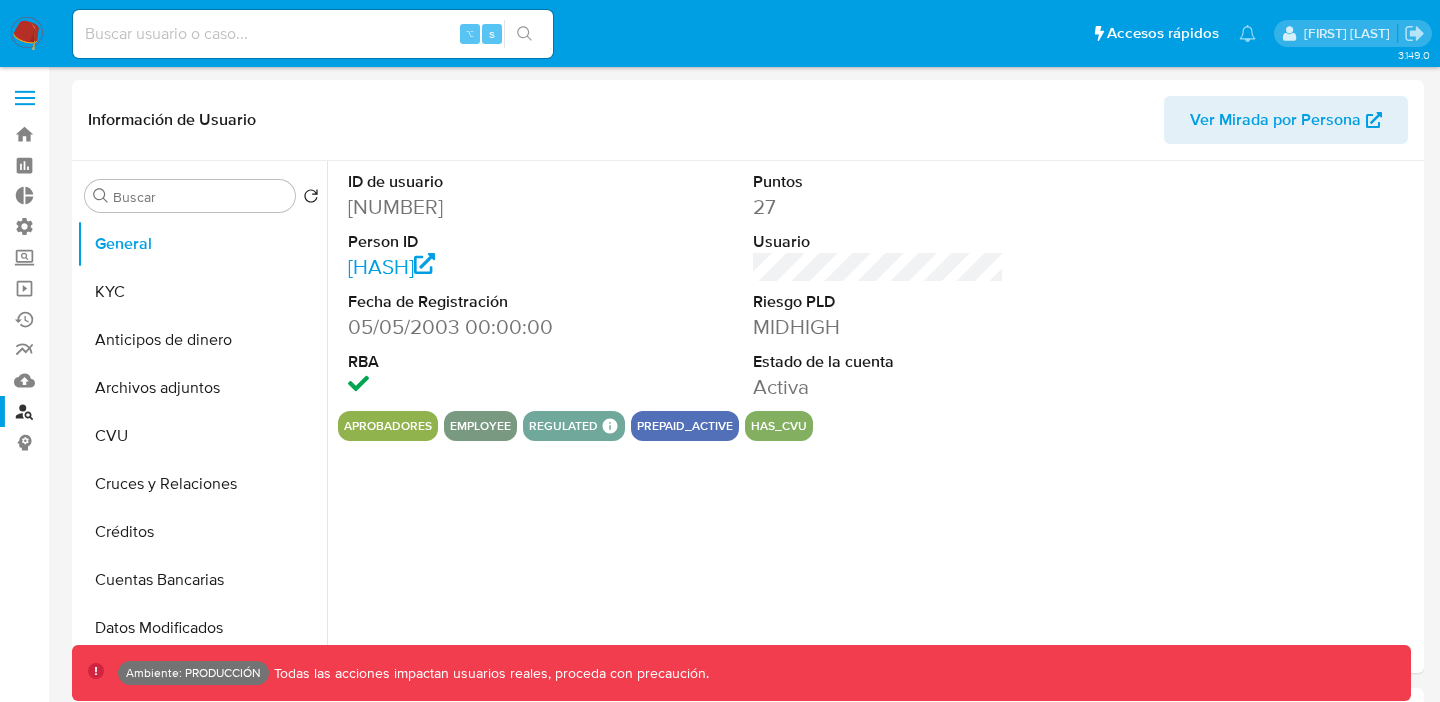 click at bounding box center (313, 34) 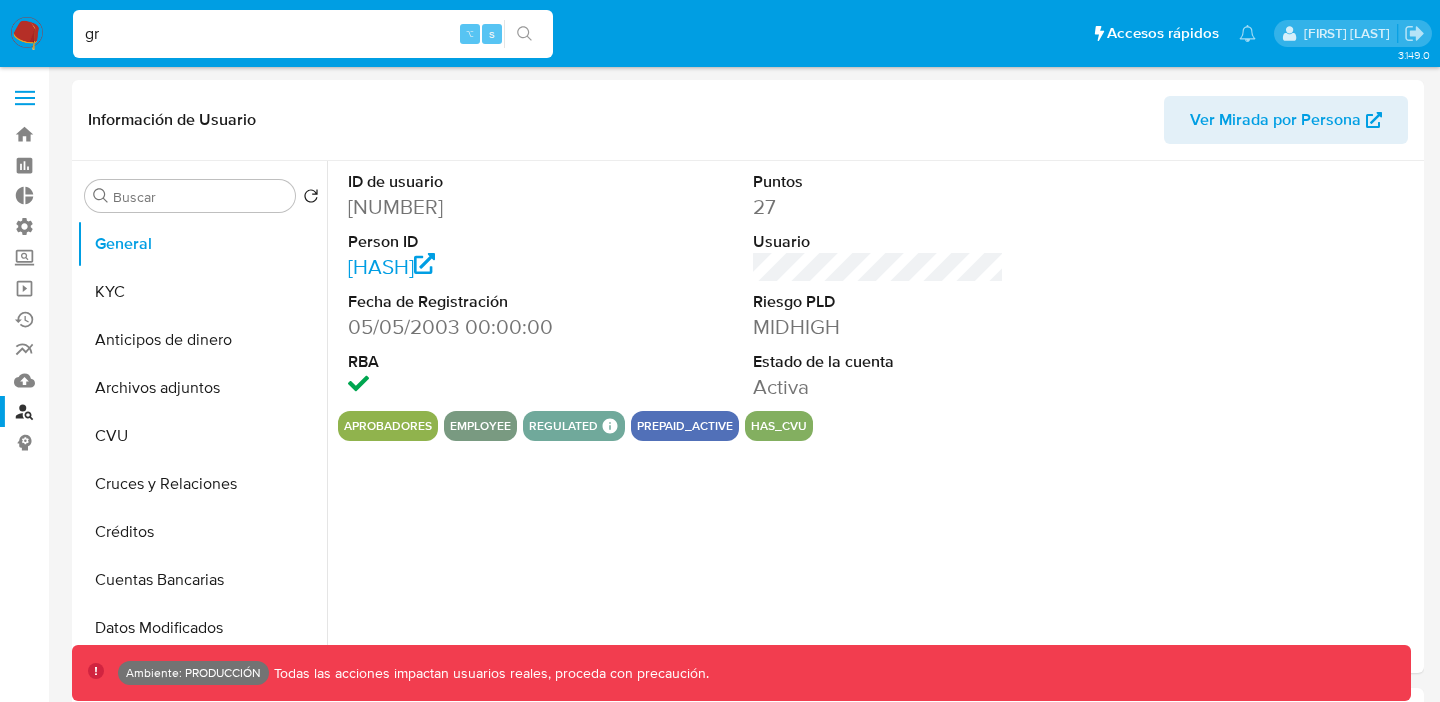 type on "g" 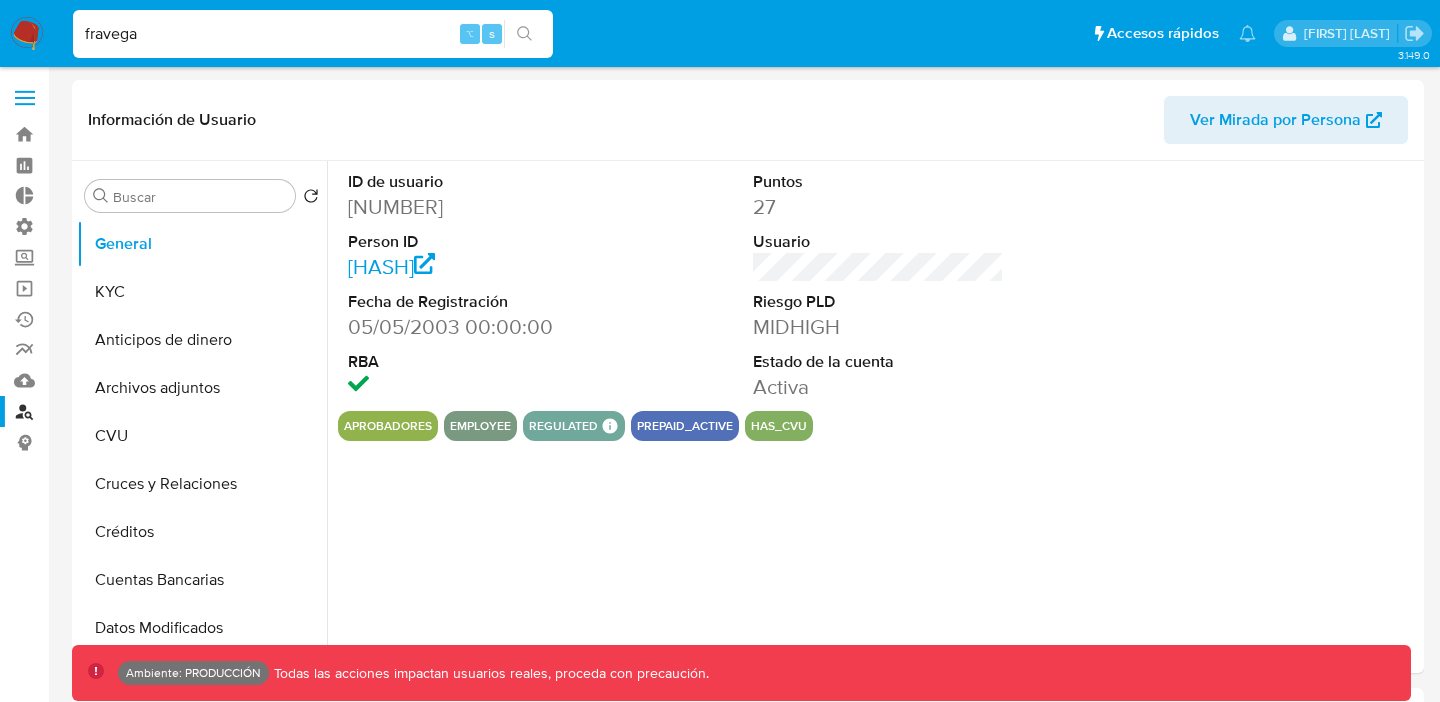 type on "fravega" 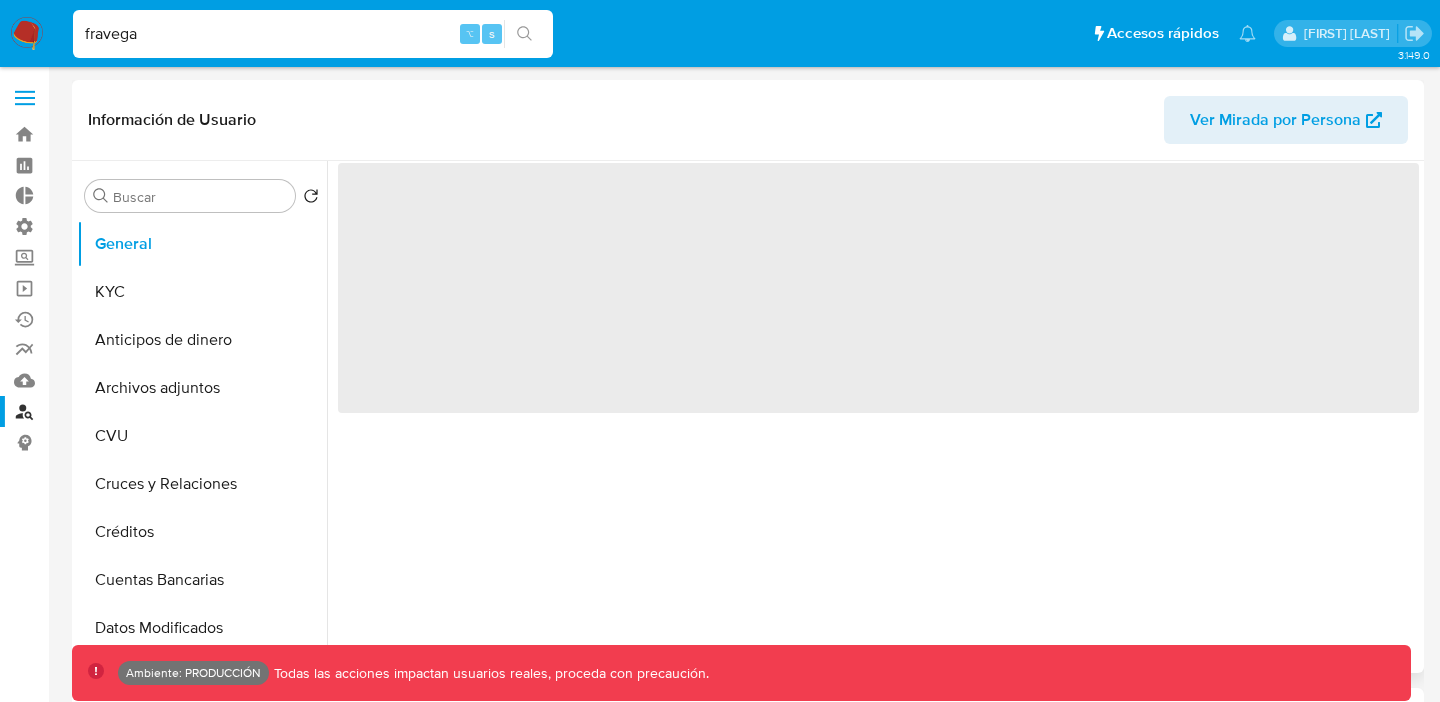 click on "Ver Mirada por Persona" at bounding box center (1275, 120) 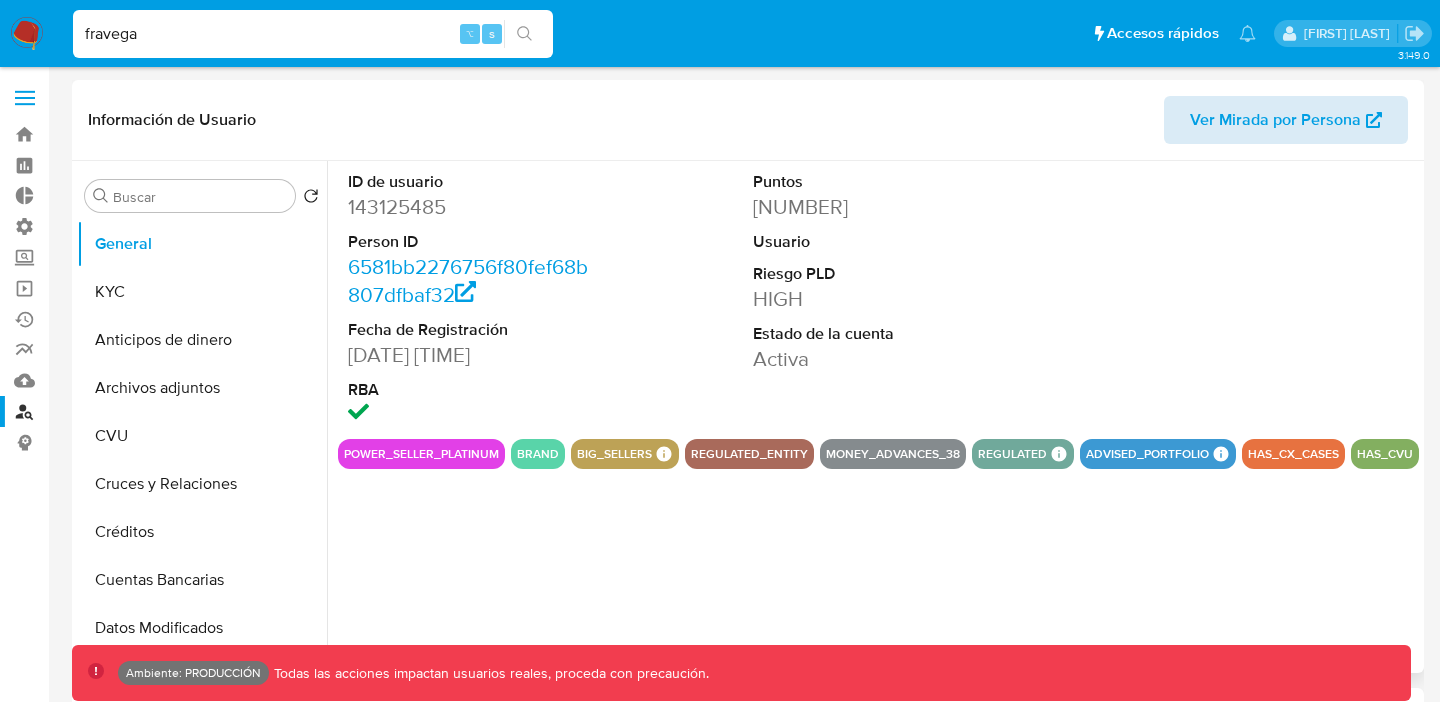select on "10" 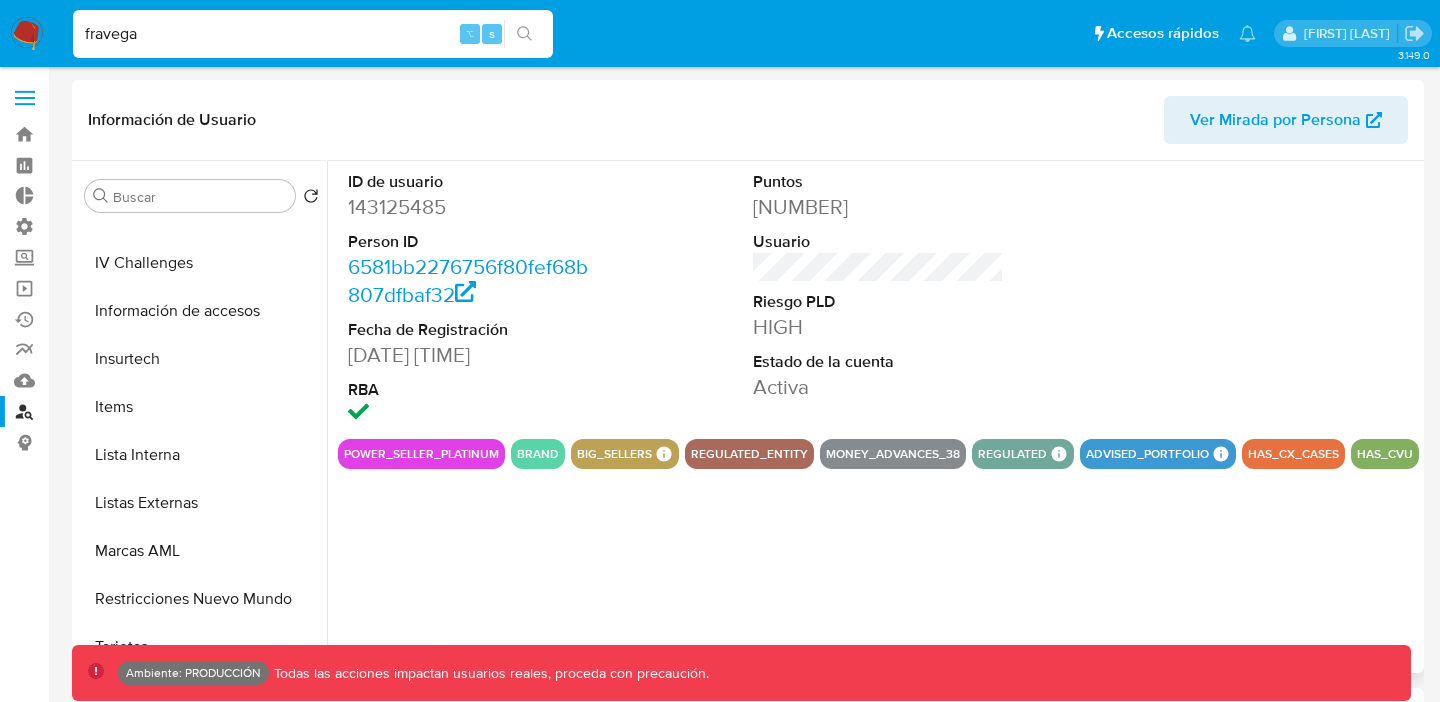 scroll, scrollTop: 893, scrollLeft: 0, axis: vertical 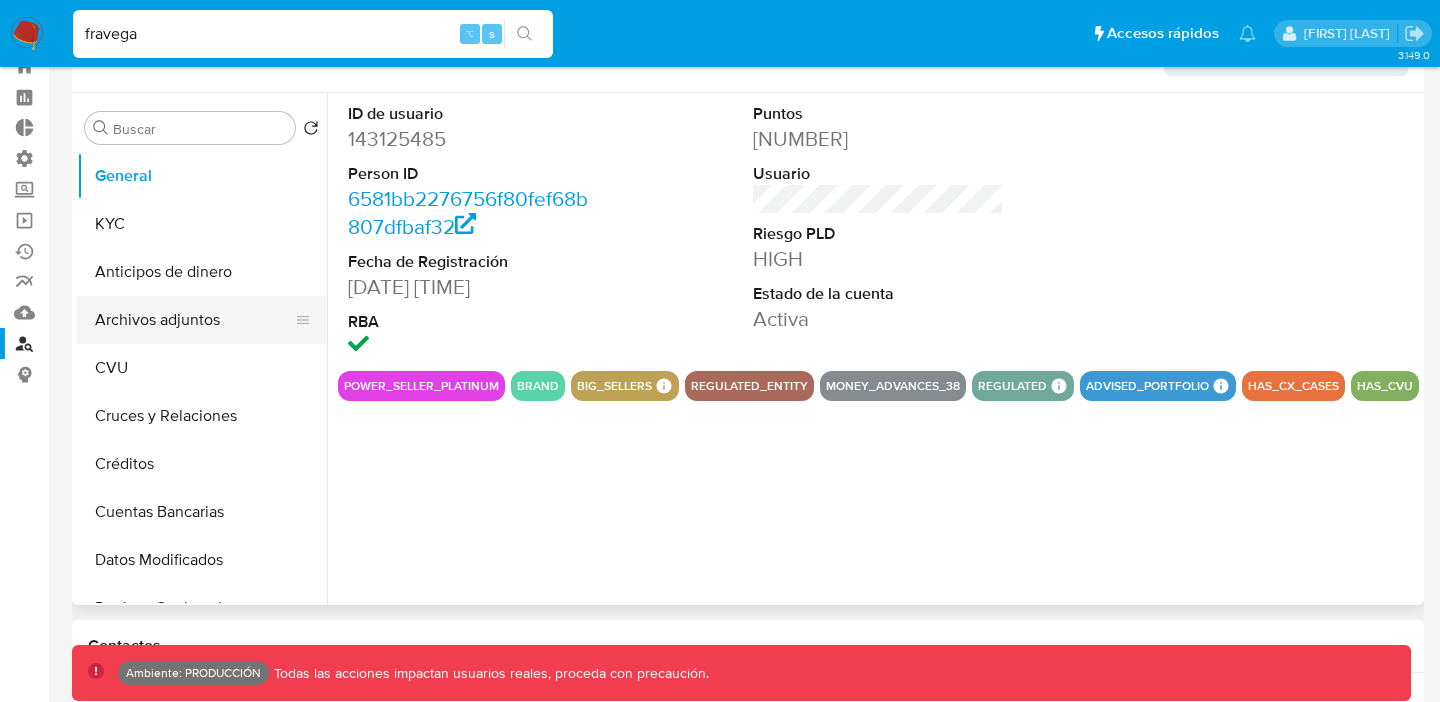 type 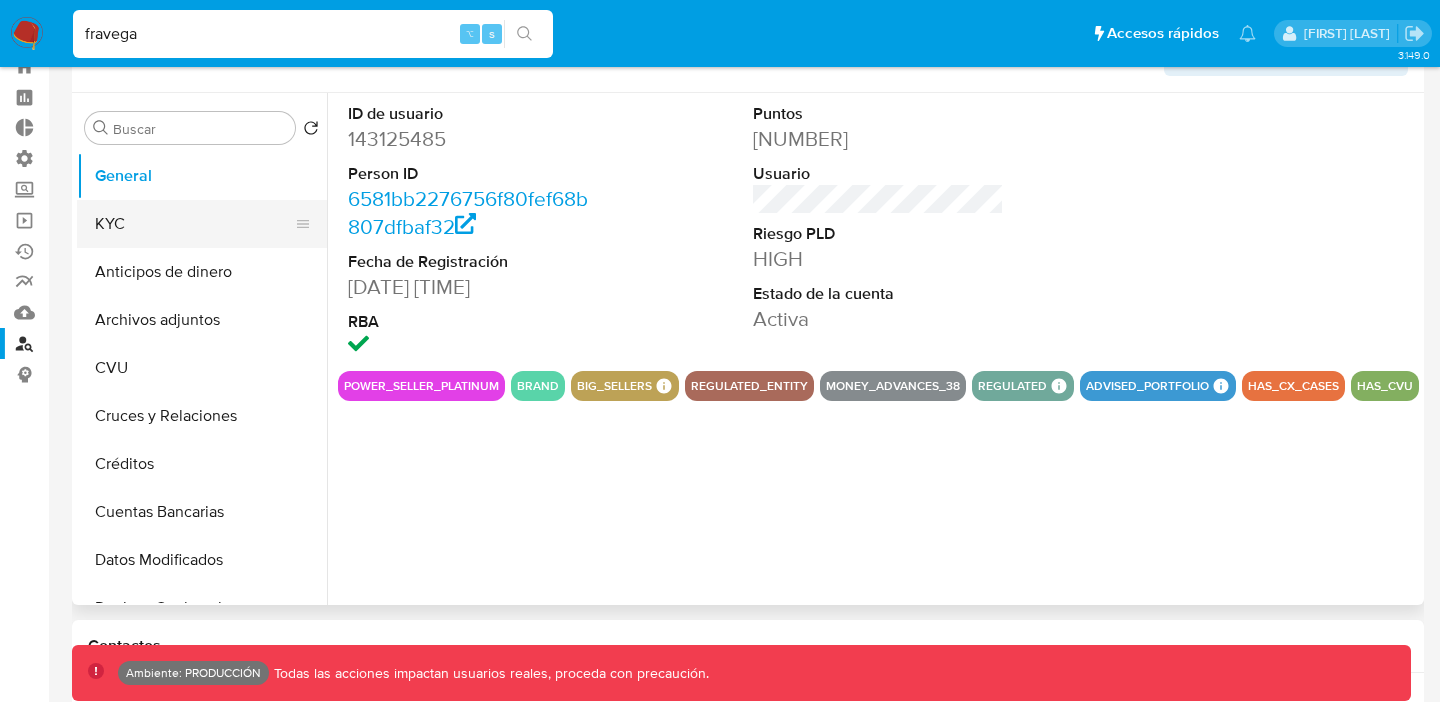 click on "KYC" at bounding box center [194, 224] 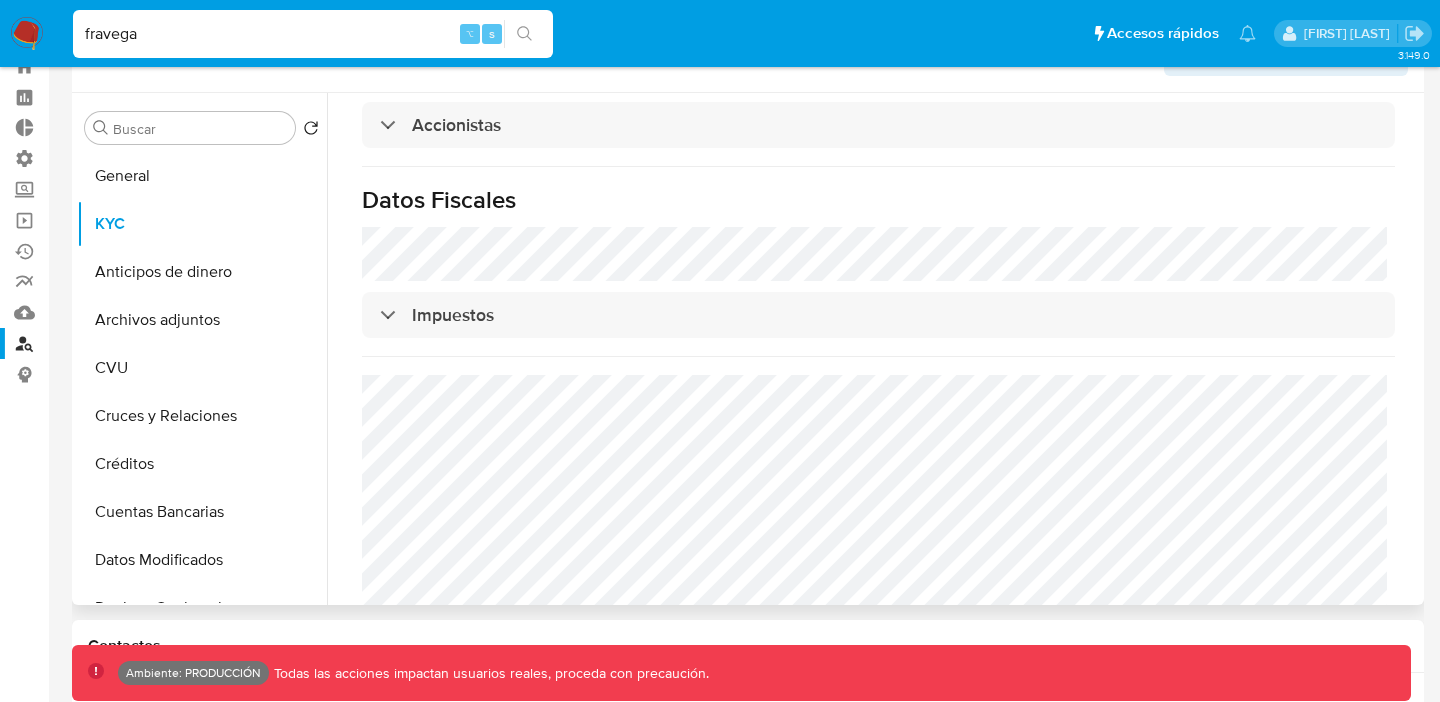 scroll, scrollTop: 1369, scrollLeft: 0, axis: vertical 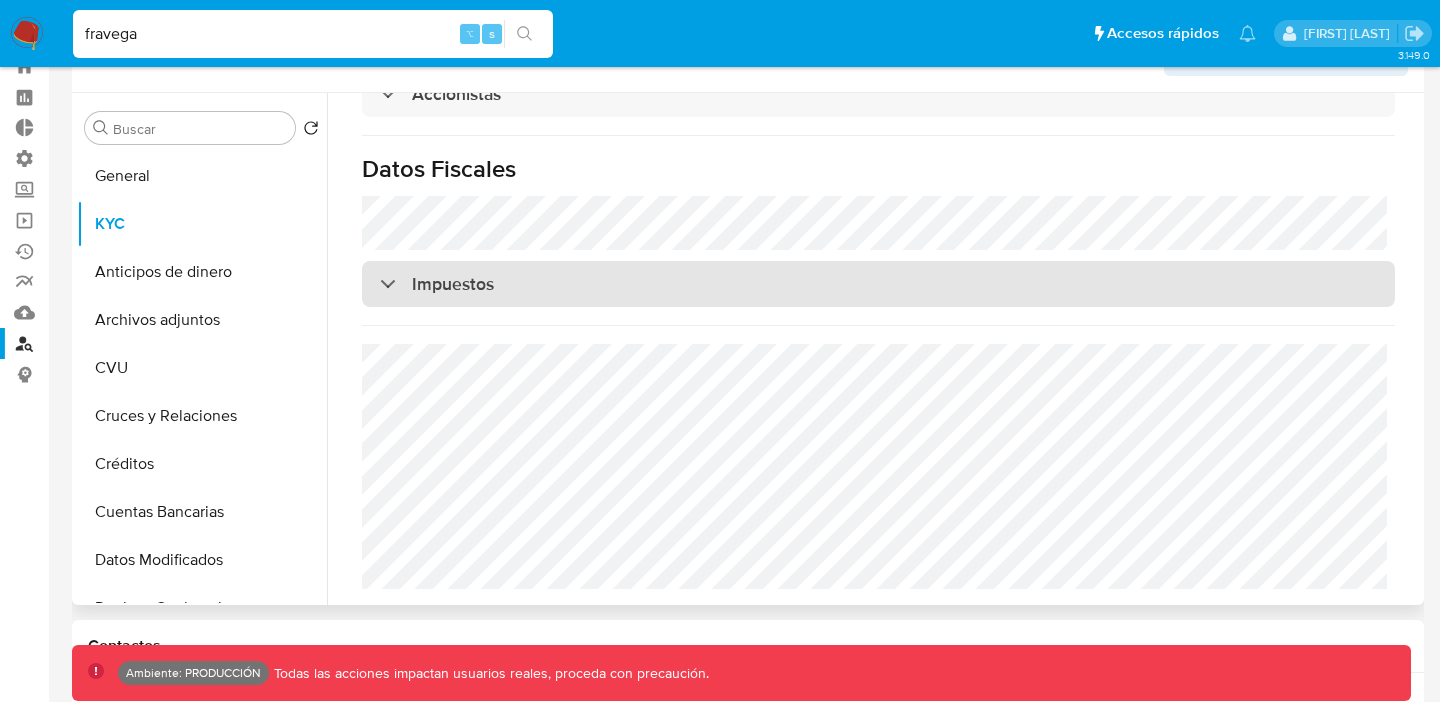 click on "Impuestos" at bounding box center (453, 284) 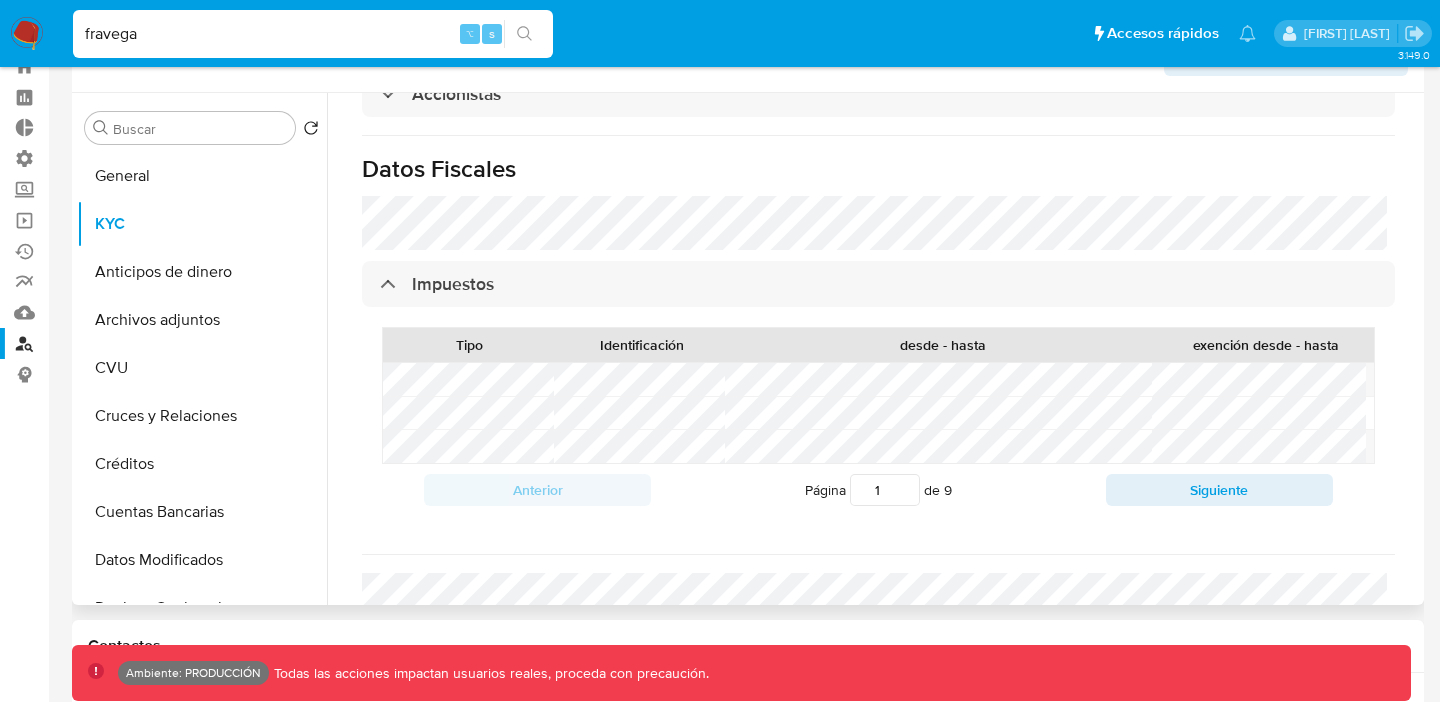 click at bounding box center [878, 413] 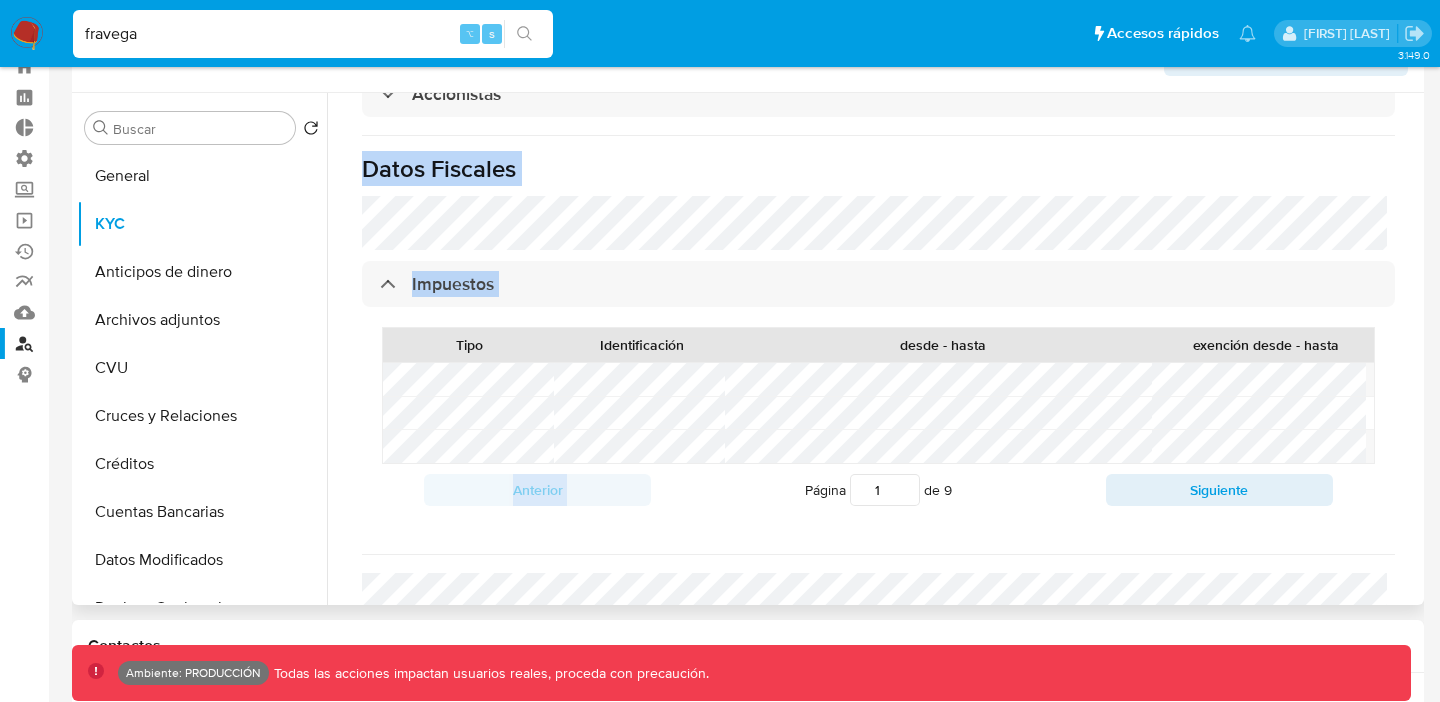 drag, startPoint x: 364, startPoint y: 162, endPoint x: 1060, endPoint y: 467, distance: 759.8954 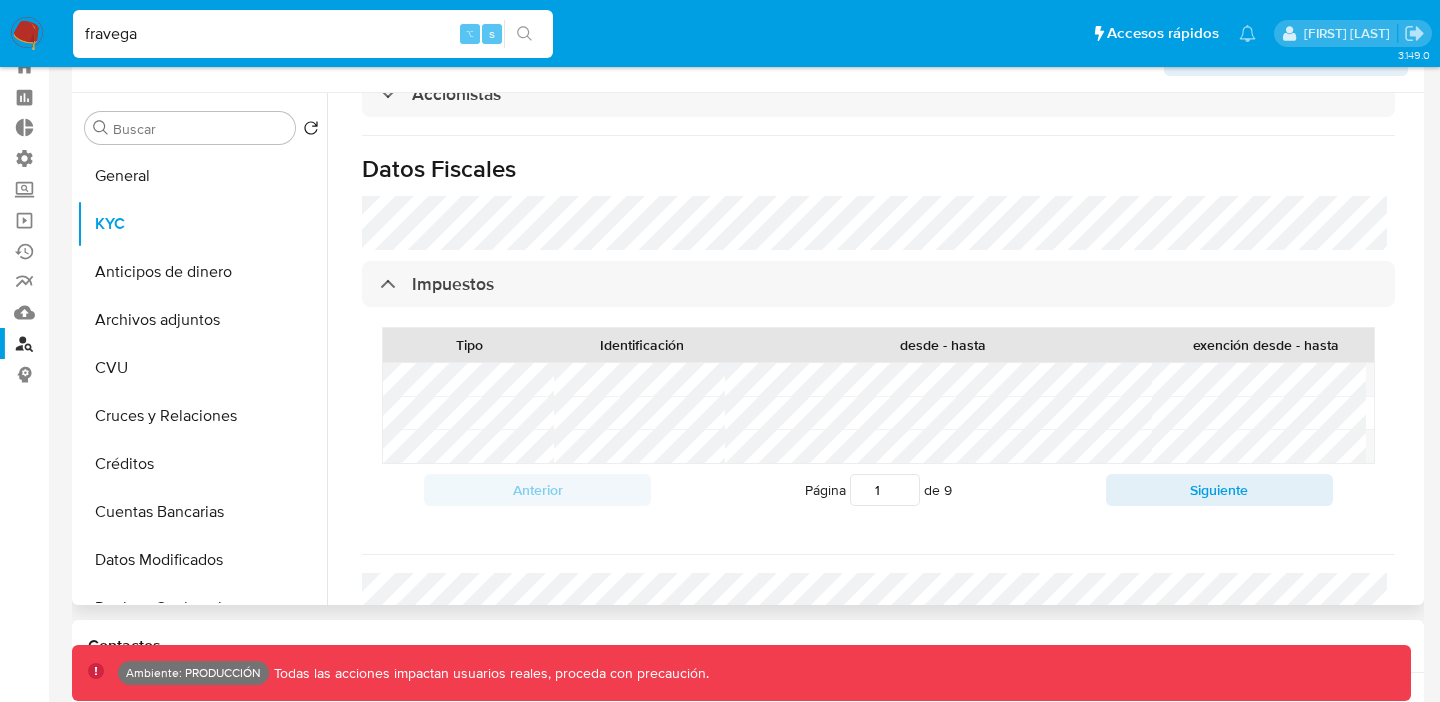 click on "Tipo Identificación desde - hasta exención desde - hasta" at bounding box center [878, 396] 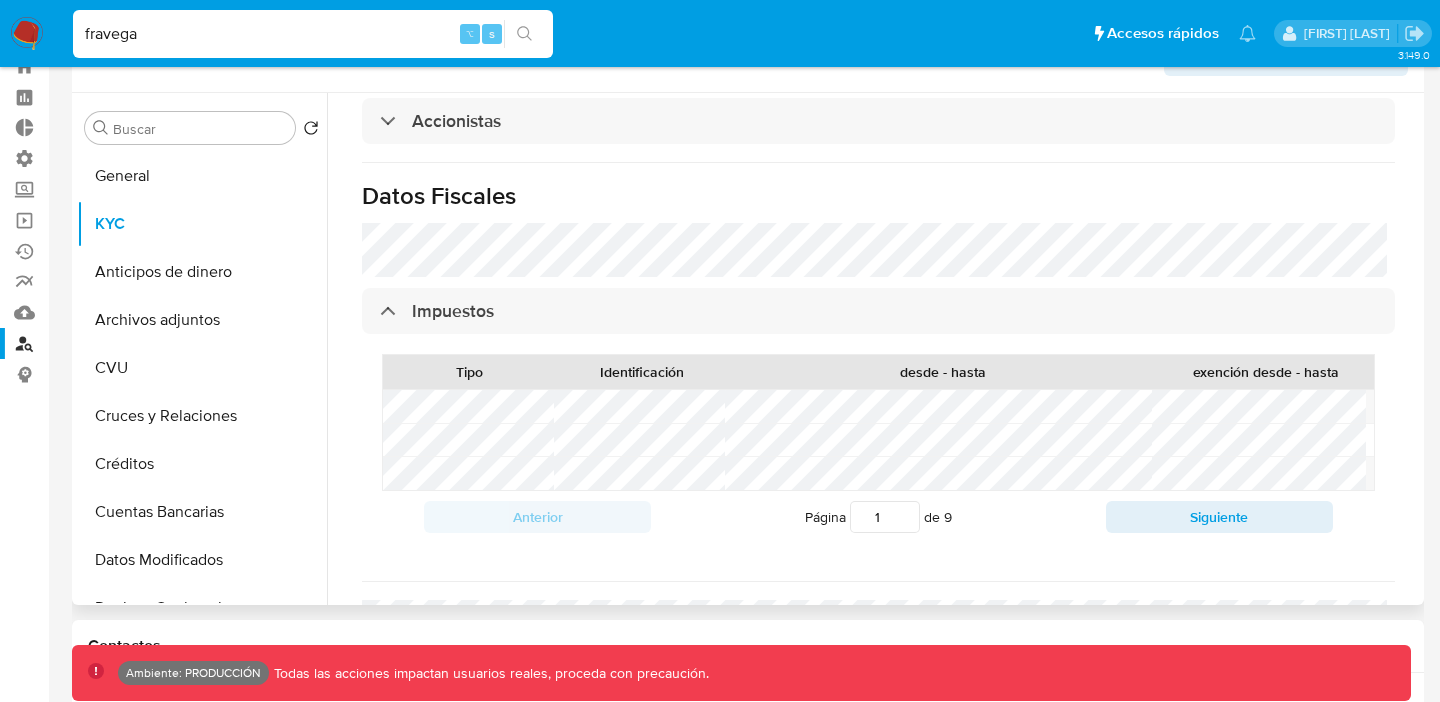 scroll, scrollTop: 1344, scrollLeft: 0, axis: vertical 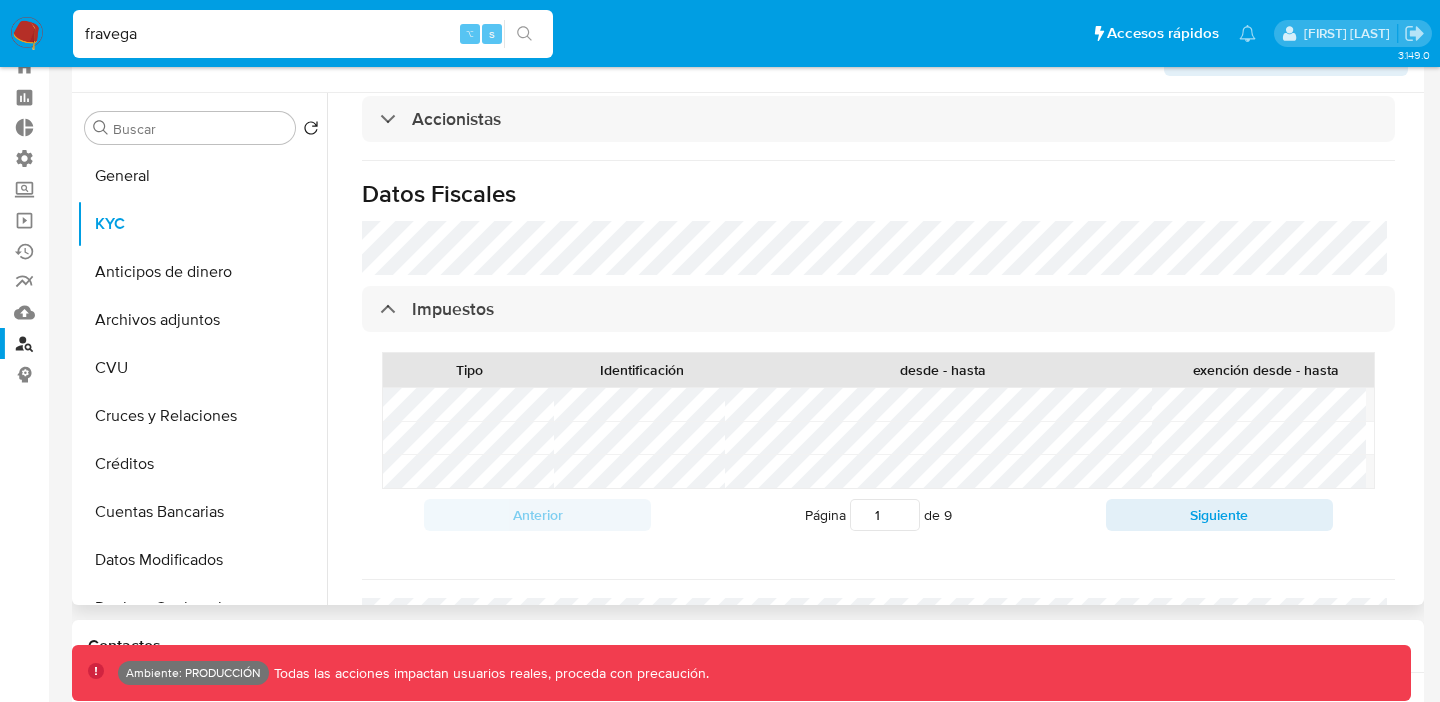 drag, startPoint x: 335, startPoint y: 237, endPoint x: 560, endPoint y: 275, distance: 228.18633 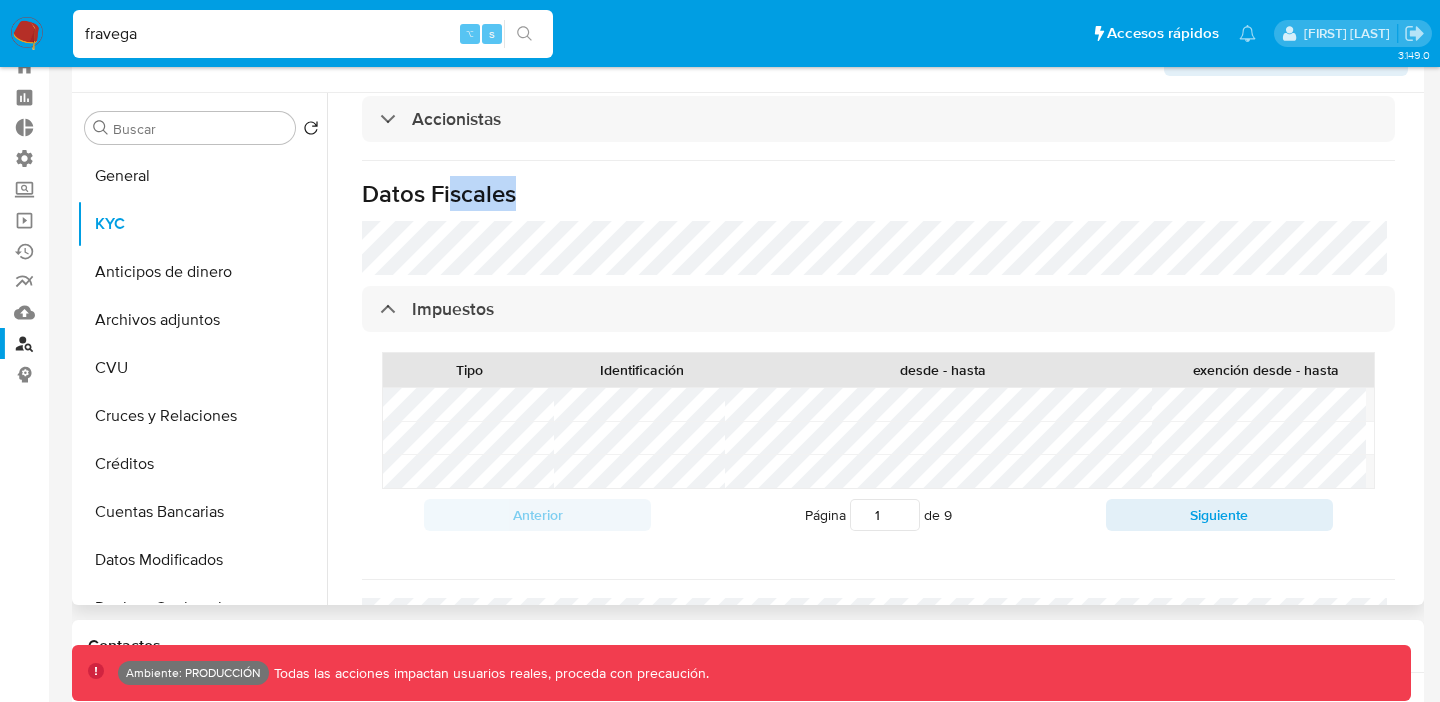 click on "Información de empresa   ID de usuario :    [USER_ID]   Nombre del comercio :    Fravega    Nombre de la entidad :    FRAVEGA S A C I E I   Tipo compañía :    sa   Fecha de inscripción :   [DATE]   Fecha de constitución :    -   Número de inscripción :    7490 / 100   Sujeto obligado :    Sí   Tipo de entidad :    Compañia   Sitio :    MLA   Nacionalidad :    Argentina   Identificación del comercio :    CUIT [CUIT]   Nivel de KYC :    verified   Transacciones :    -   Fatca :    No   Dirección principal :    General Pinto 913 913 CP: [POSTAL_CODE] - [CITY], [STATE], [COUNTRY]   Perfil Inferido   Éste campo indica la información de Nivel Socioeconómico del usuario :    [SOCIOECONOMIC_LEVEL]   Relación del representante :    -   PEP confirmado   Obtenido de listas internas :    No   Ingreso documental :    ARS [INCOME]   Egresos mensuales :    -   Cantidad de fondos :    -   Fondos recurrentes :    -   Soft descriptor :    -   Ingresos mensuales :    -   Apodo :    -" at bounding box center [878, -156] 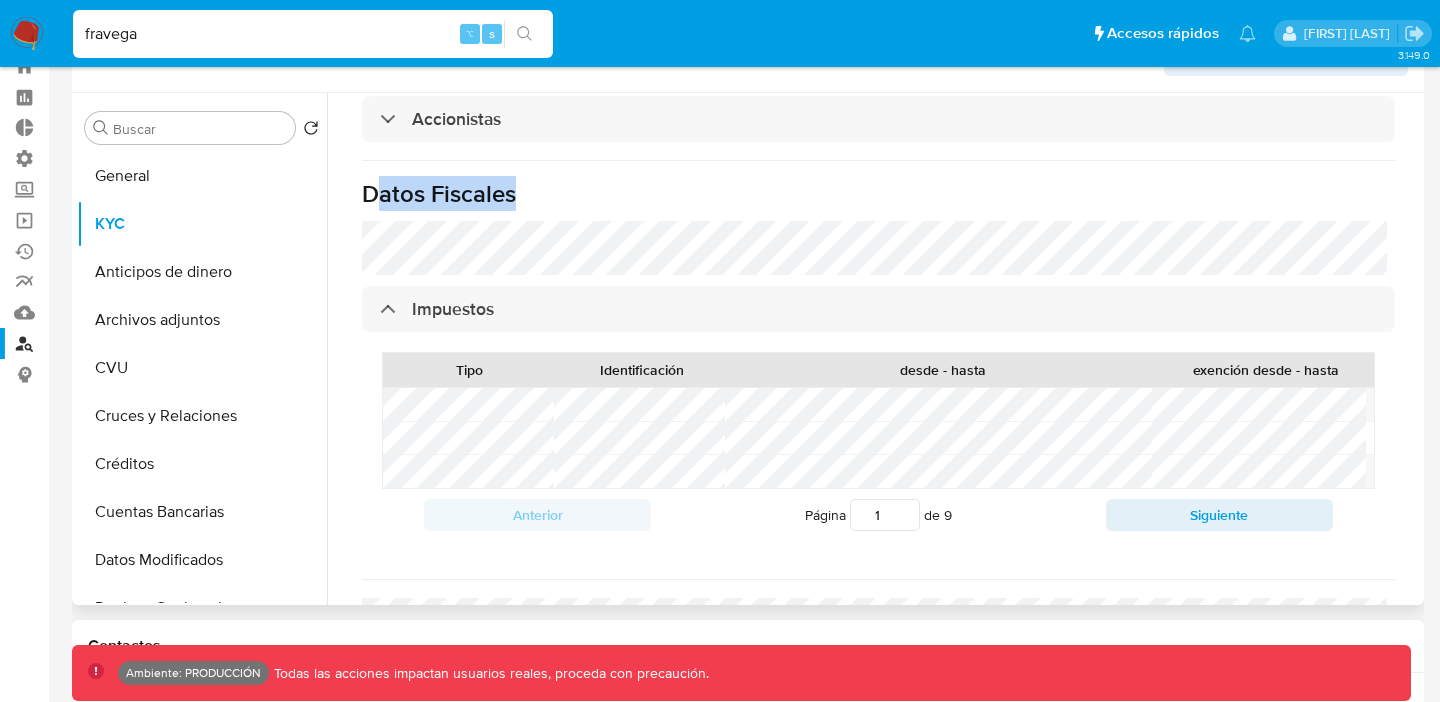 click on "Información de empresa   ID de usuario :    [USER_ID]   Nombre del comercio :    Fravega    Nombre de la entidad :    FRAVEGA S A C I E I   Tipo compañía :    sa   Fecha de inscripción :   [DATE]   Fecha de constitución :    -   Número de inscripción :    7490 / 100   Sujeto obligado :    Sí   Tipo de entidad :    Compañia   Sitio :    MLA   Nacionalidad :    Argentina   Identificación del comercio :    CUIT [CUIT]   Nivel de KYC :    verified   Transacciones :    -   Fatca :    No   Dirección principal :    General Pinto 913 913 CP: [POSTAL_CODE] - [CITY], [STATE], [COUNTRY]   Perfil Inferido   Éste campo indica la información de Nivel Socioeconómico del usuario :    [SOCIOECONOMIC_LEVEL]   Relación del representante :    -   PEP confirmado   Obtenido de listas internas :    No   Ingreso documental :    ARS [INCOME]   Egresos mensuales :    -   Cantidad de fondos :    -   Fondos recurrentes :    -   Soft descriptor :    -   Ingresos mensuales :    -   Apodo :    -" at bounding box center [878, -156] 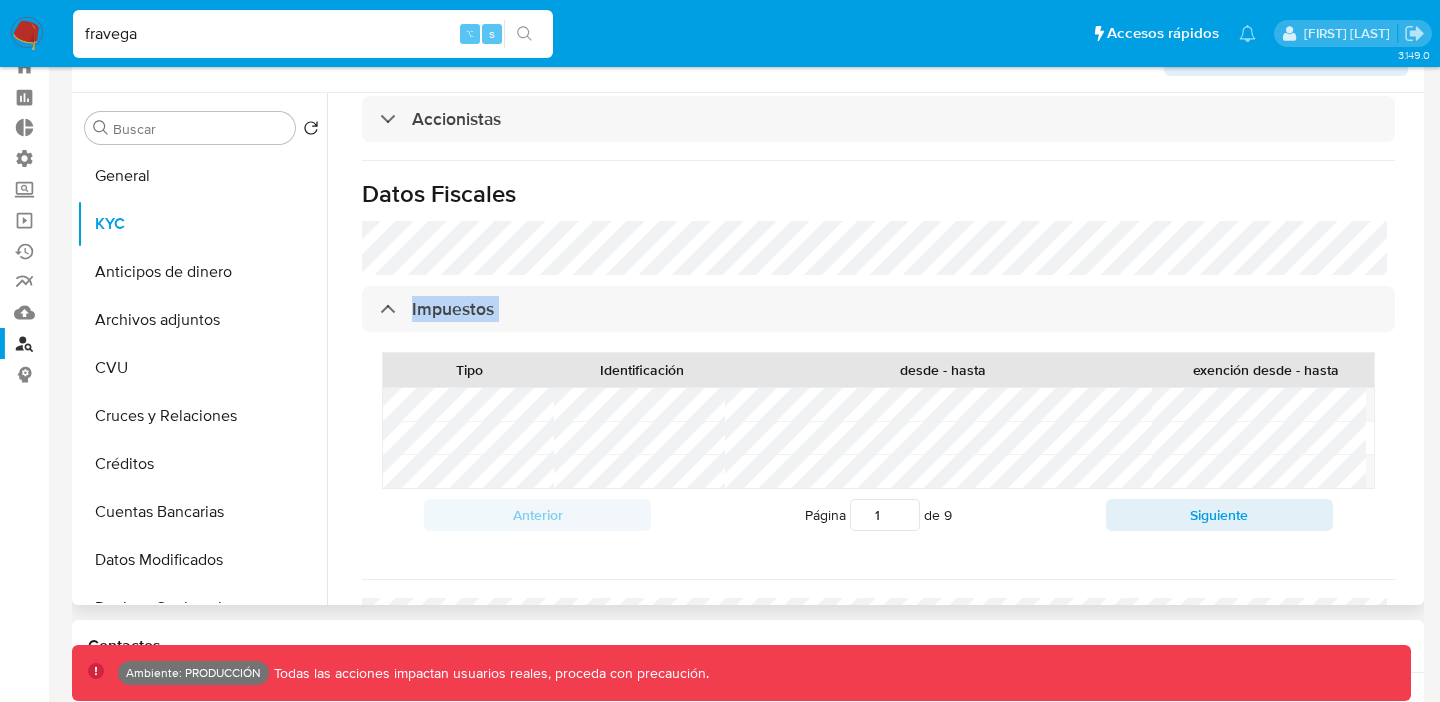click on "Impuestos Tipo Identificación desde - hasta exención desde - hasta Anterior Página   1   de   9 Siguiente Cargando..." at bounding box center (878, 424) 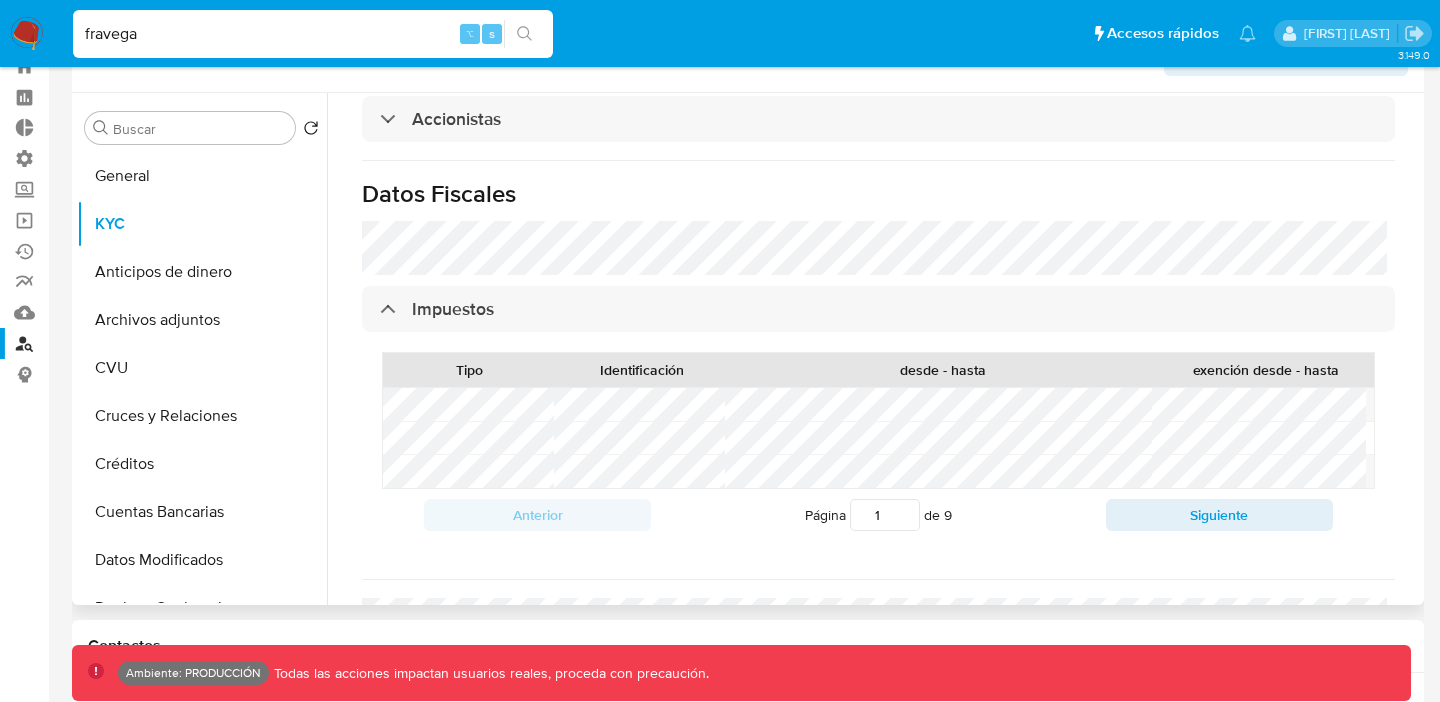 click on "Tipo Identificación desde - hasta exención desde - hasta Anterior Página   1   de   9 Siguiente Cargando..." at bounding box center [878, 447] 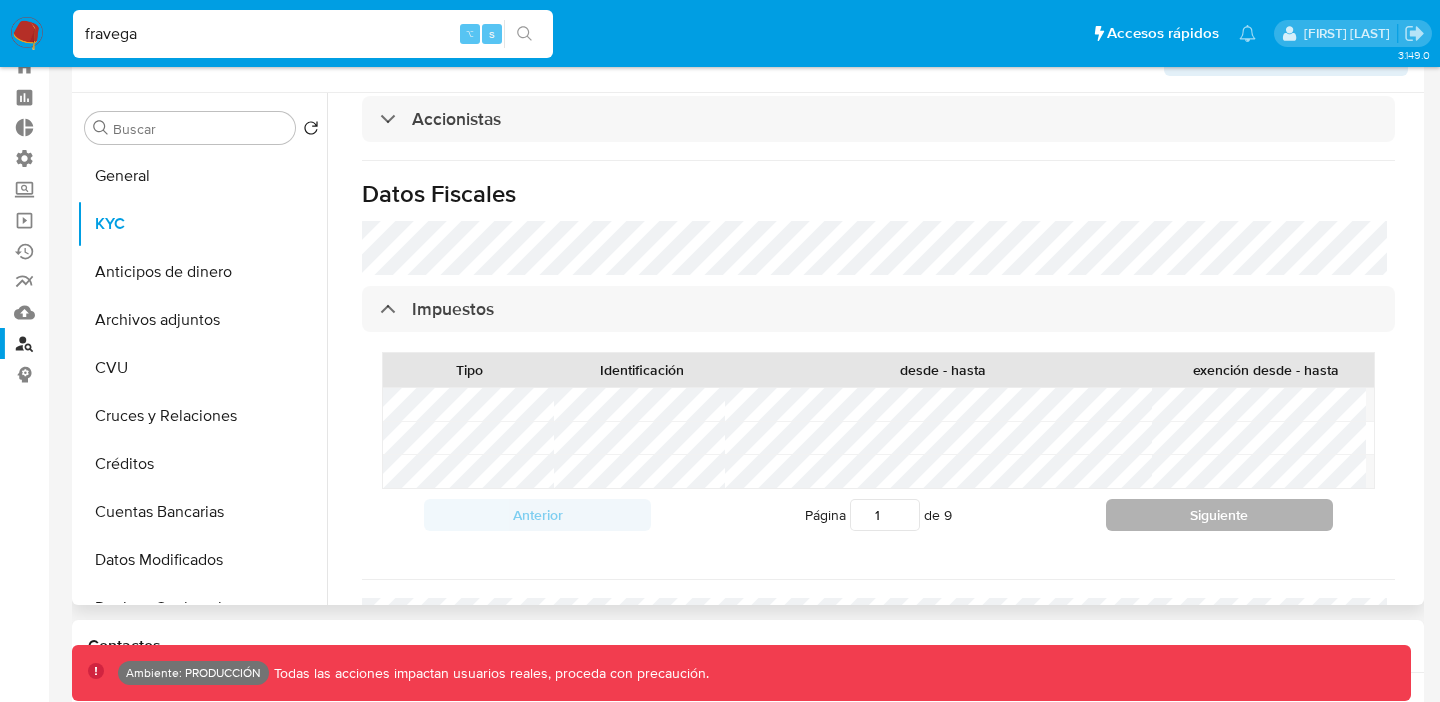 click on "Siguiente" at bounding box center (1219, 515) 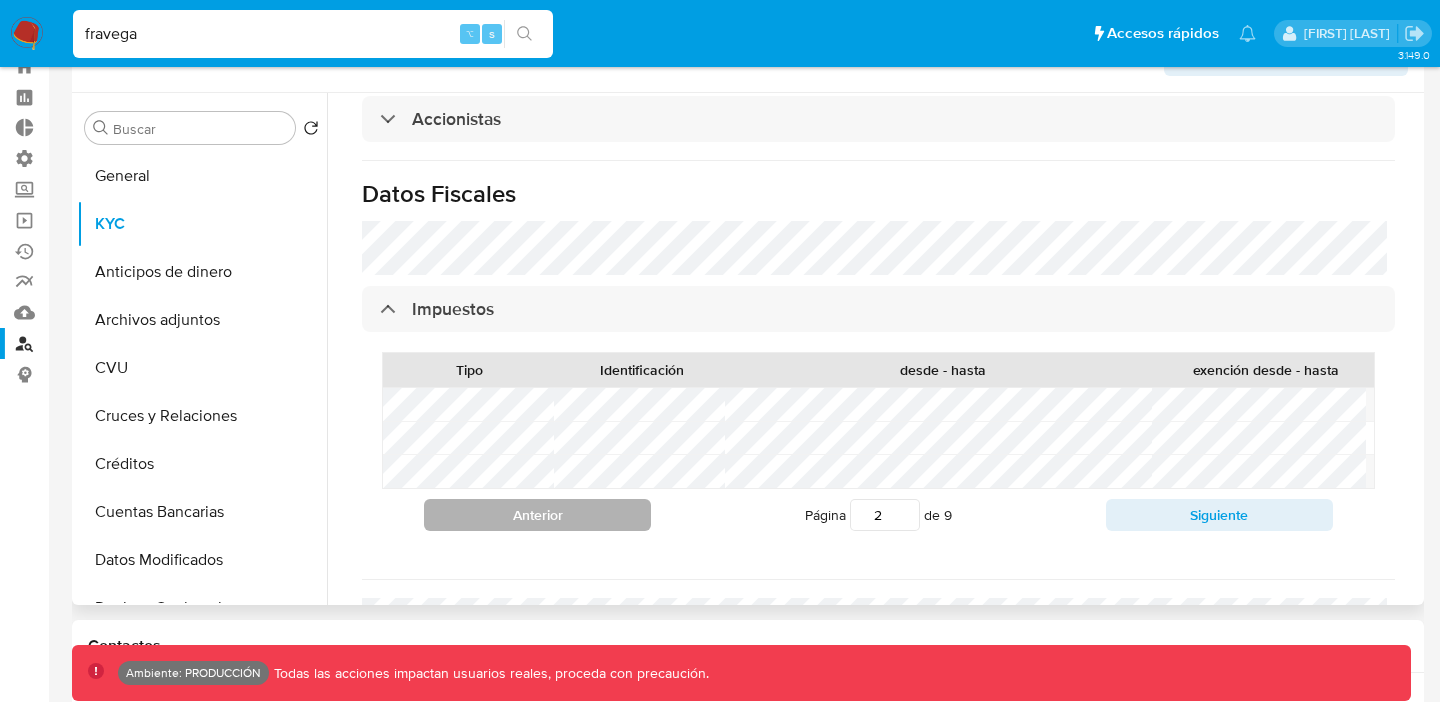 click on "Anterior" at bounding box center (537, 515) 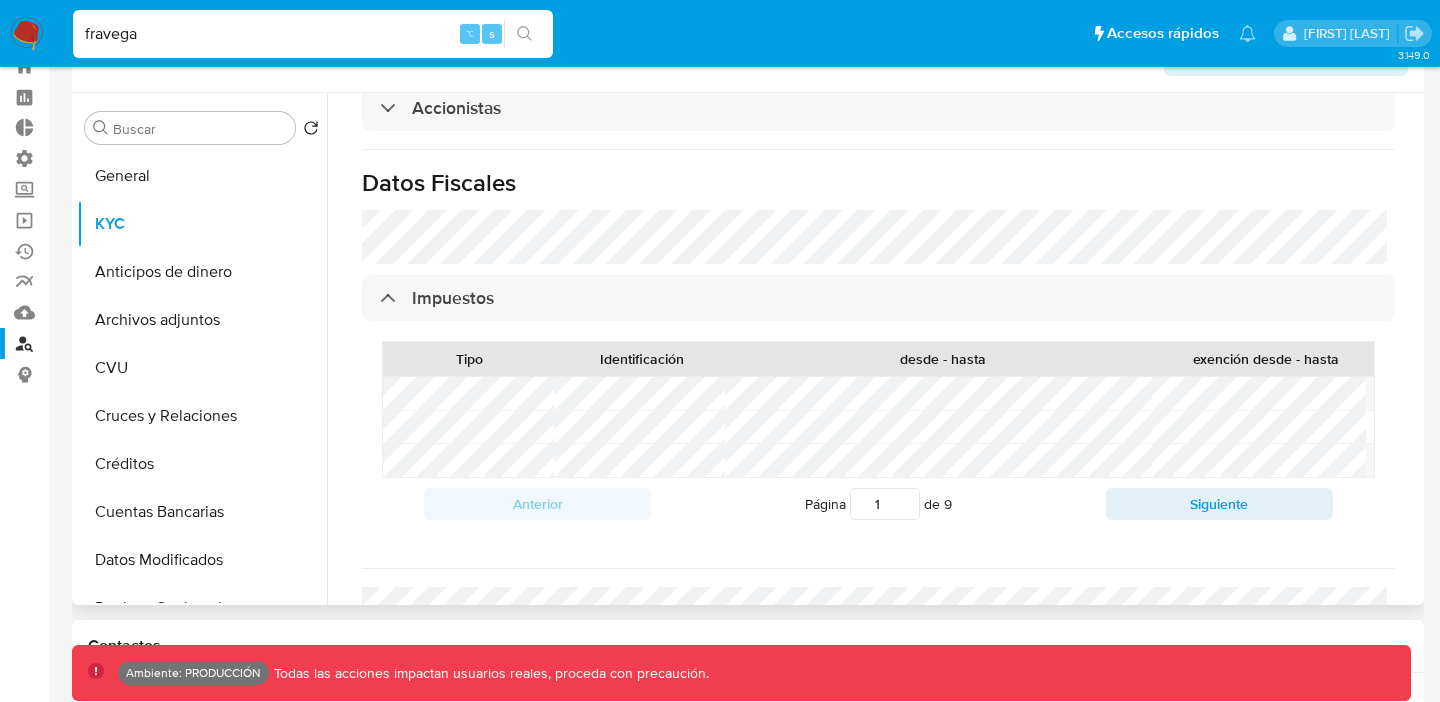 scroll, scrollTop: 1358, scrollLeft: 0, axis: vertical 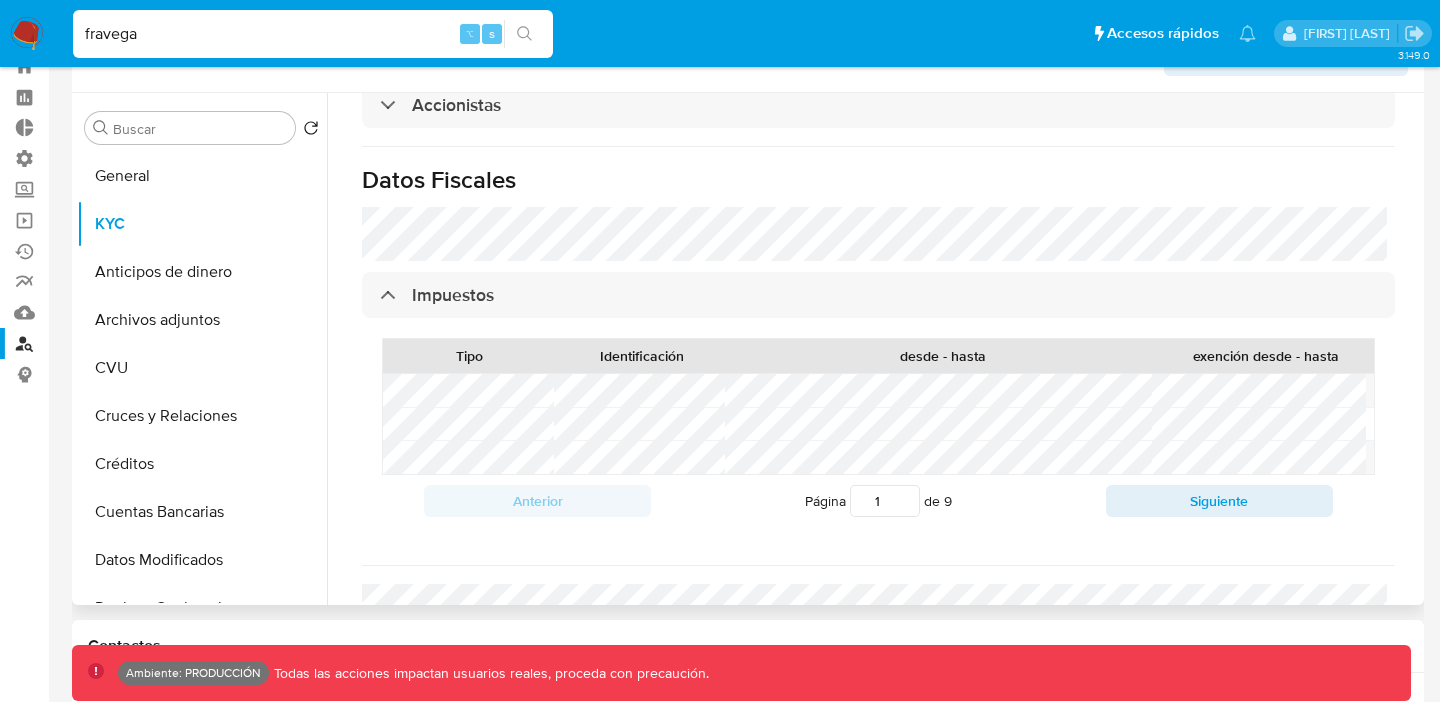 click on "Datos Fiscales" at bounding box center [878, 180] 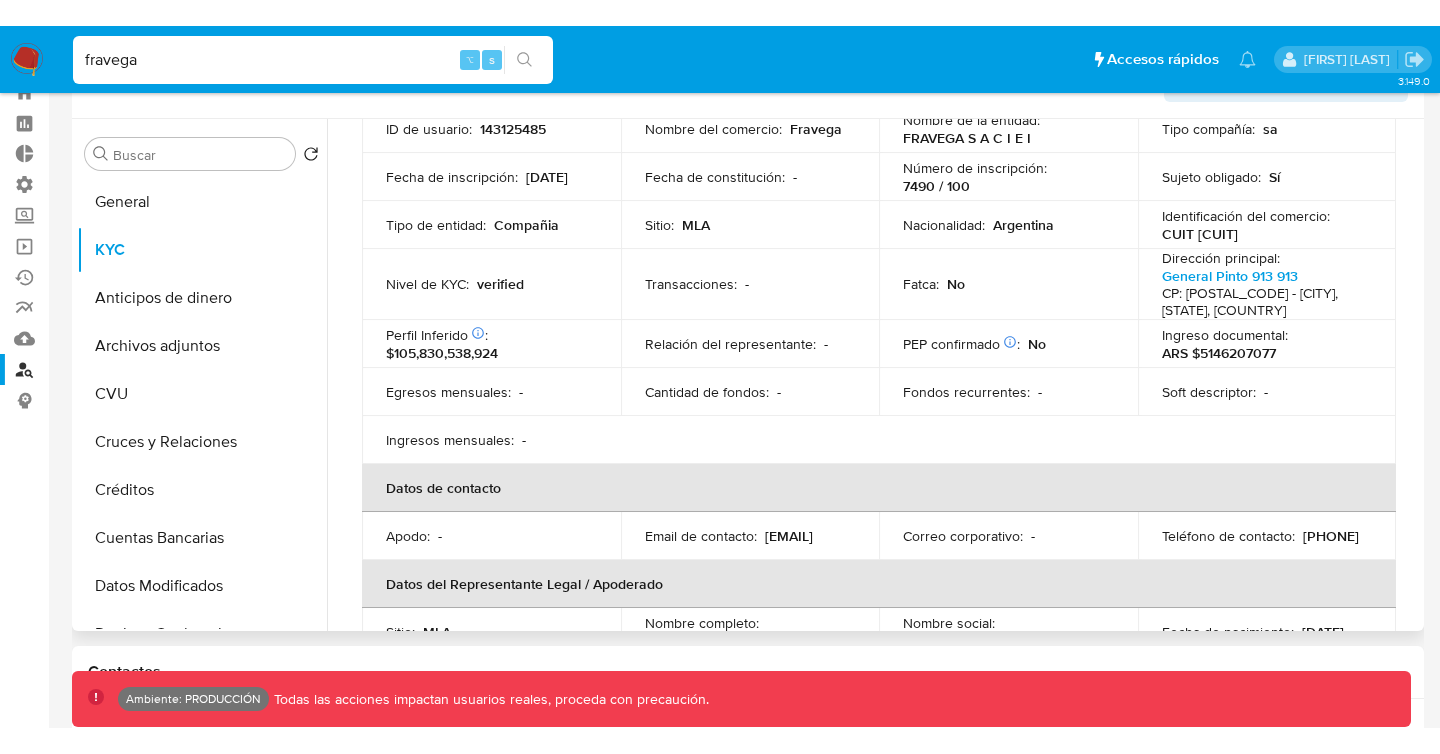 scroll, scrollTop: 0, scrollLeft: 0, axis: both 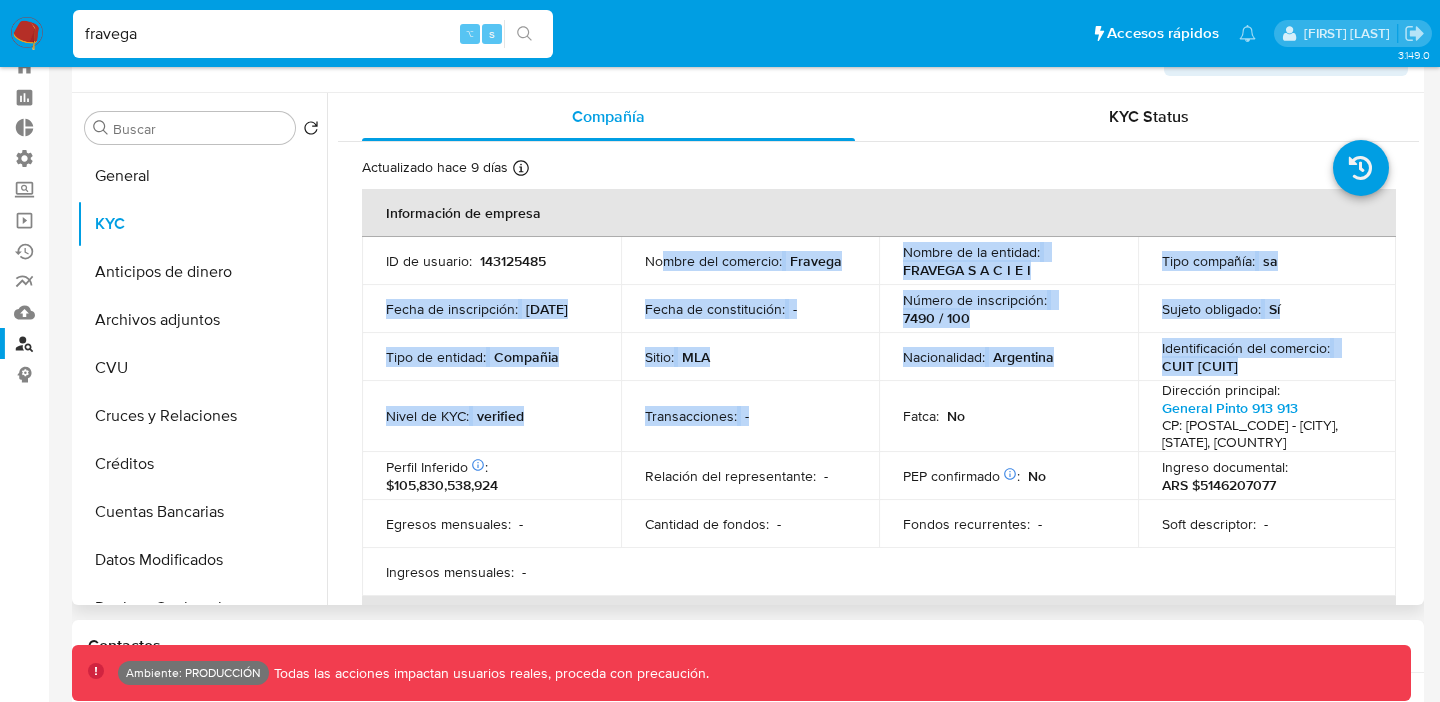 drag, startPoint x: 664, startPoint y: 256, endPoint x: 1024, endPoint y: 443, distance: 405.67105 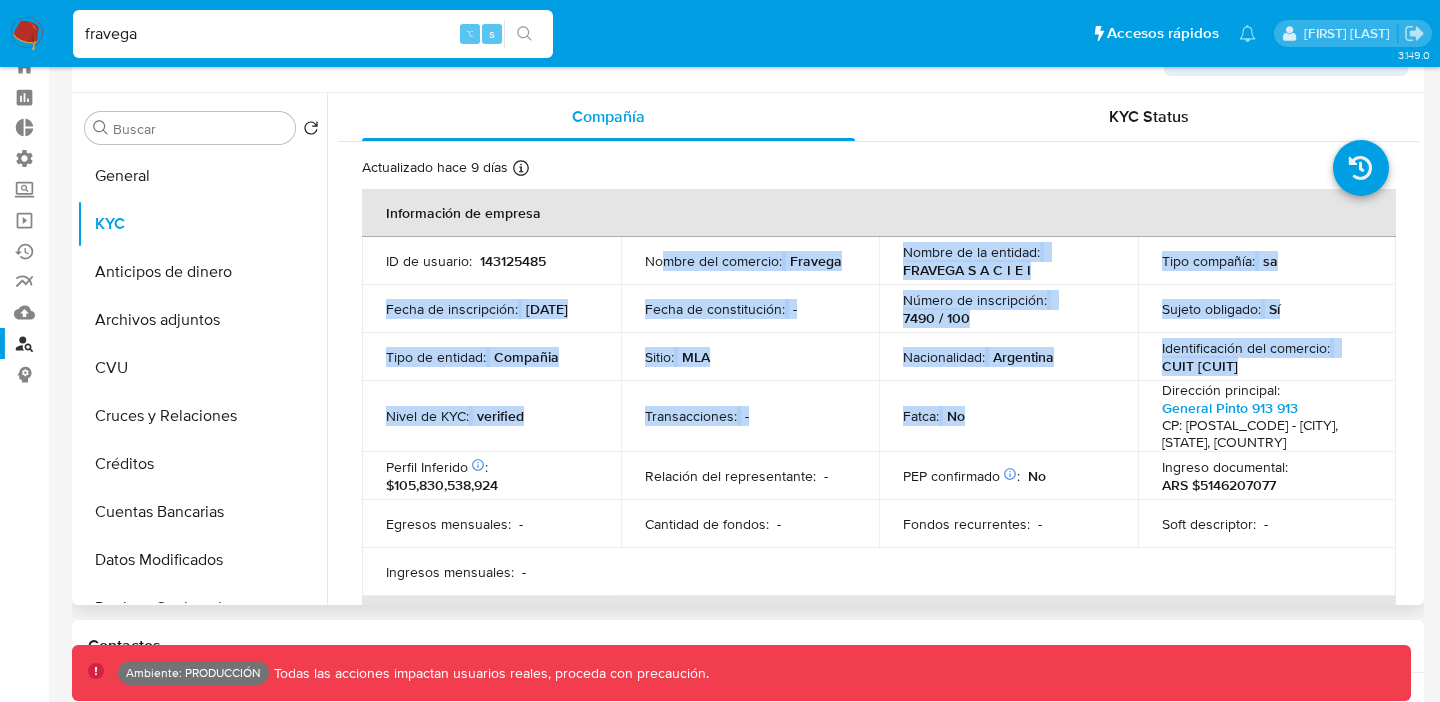 click on "Nacionalidad :    Argentina" at bounding box center (1008, 357) 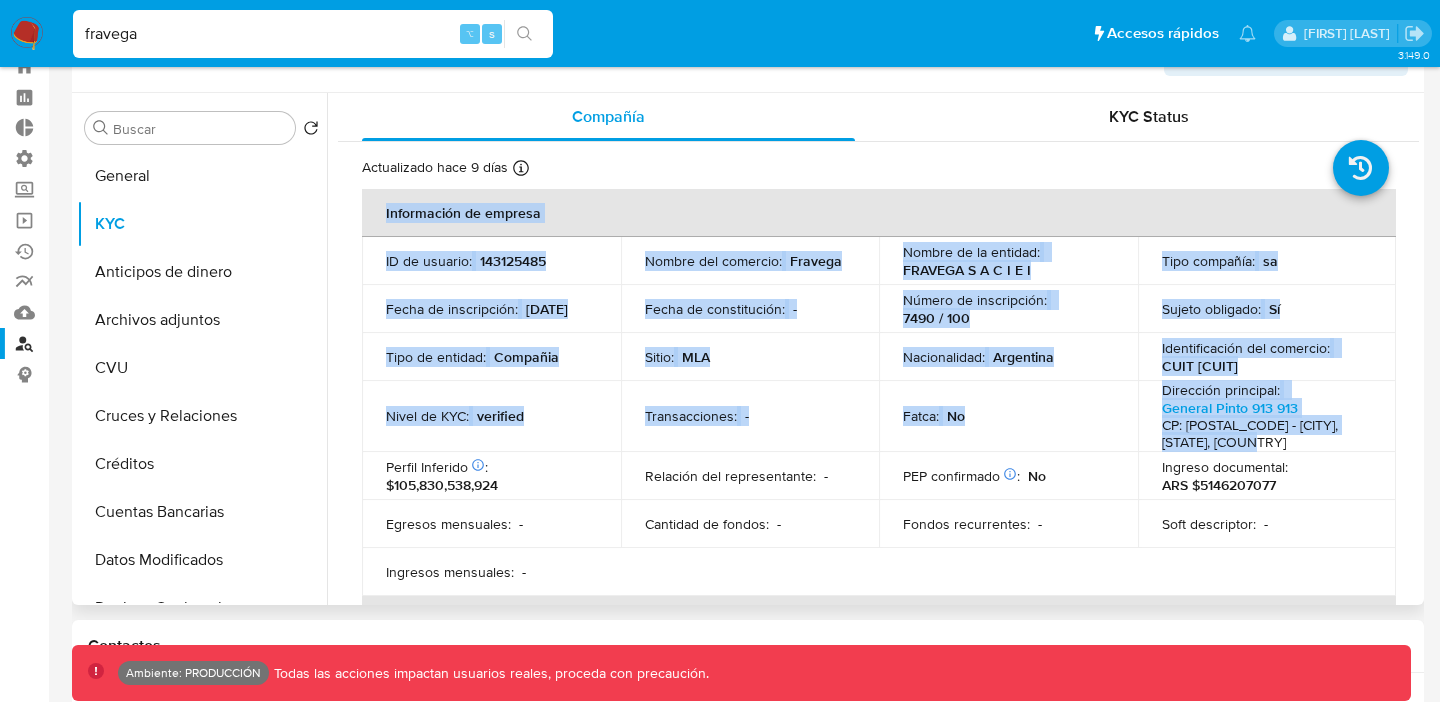 drag, startPoint x: 1285, startPoint y: 436, endPoint x: 410, endPoint y: 200, distance: 906.26764 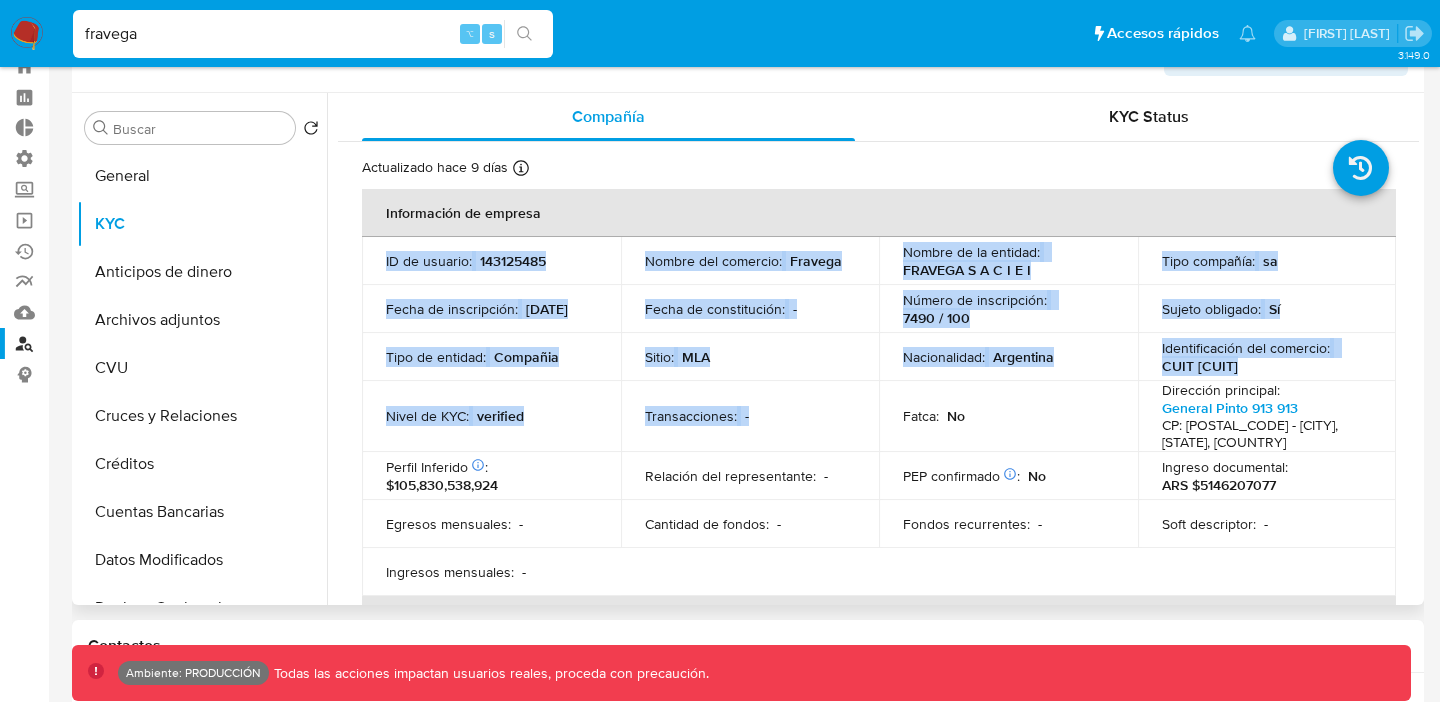 drag, startPoint x: 488, startPoint y: 246, endPoint x: 1083, endPoint y: 411, distance: 617.45447 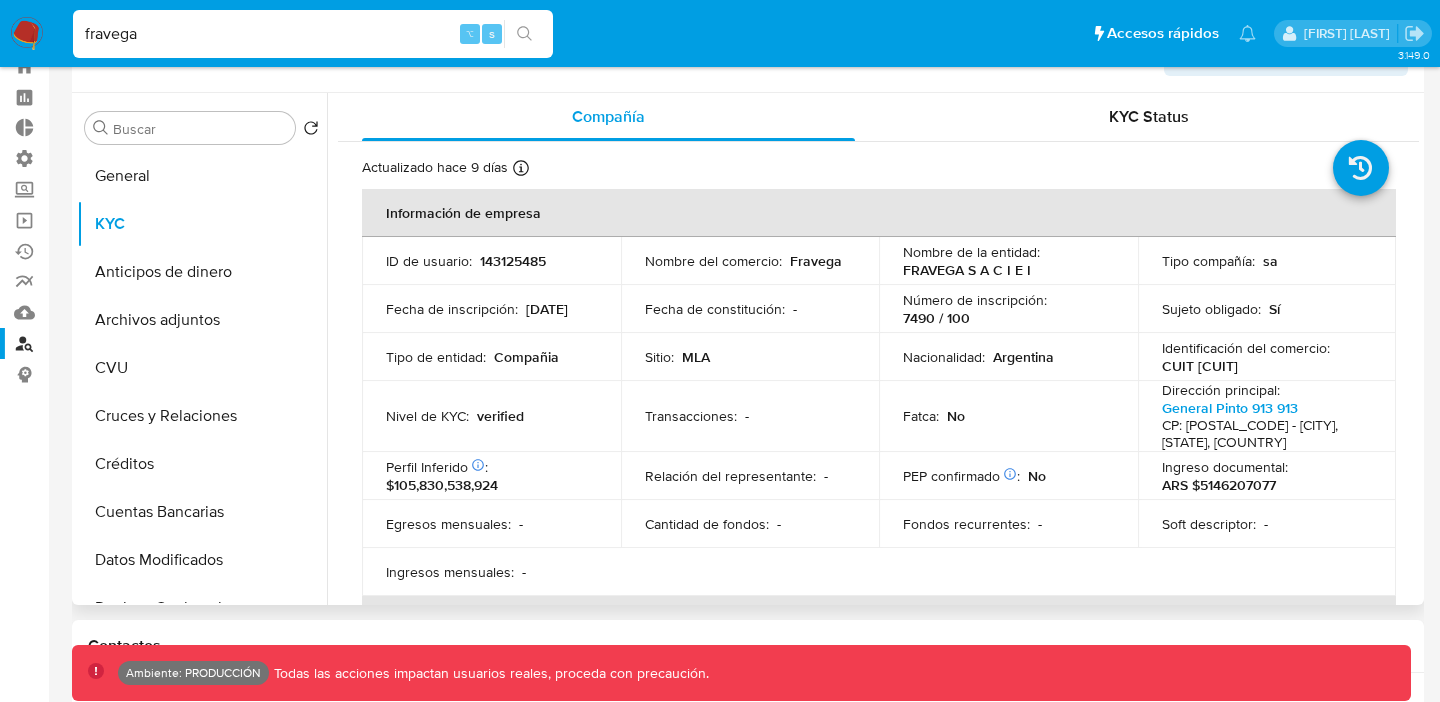 click on "Fatca :    No" at bounding box center (1008, 416) 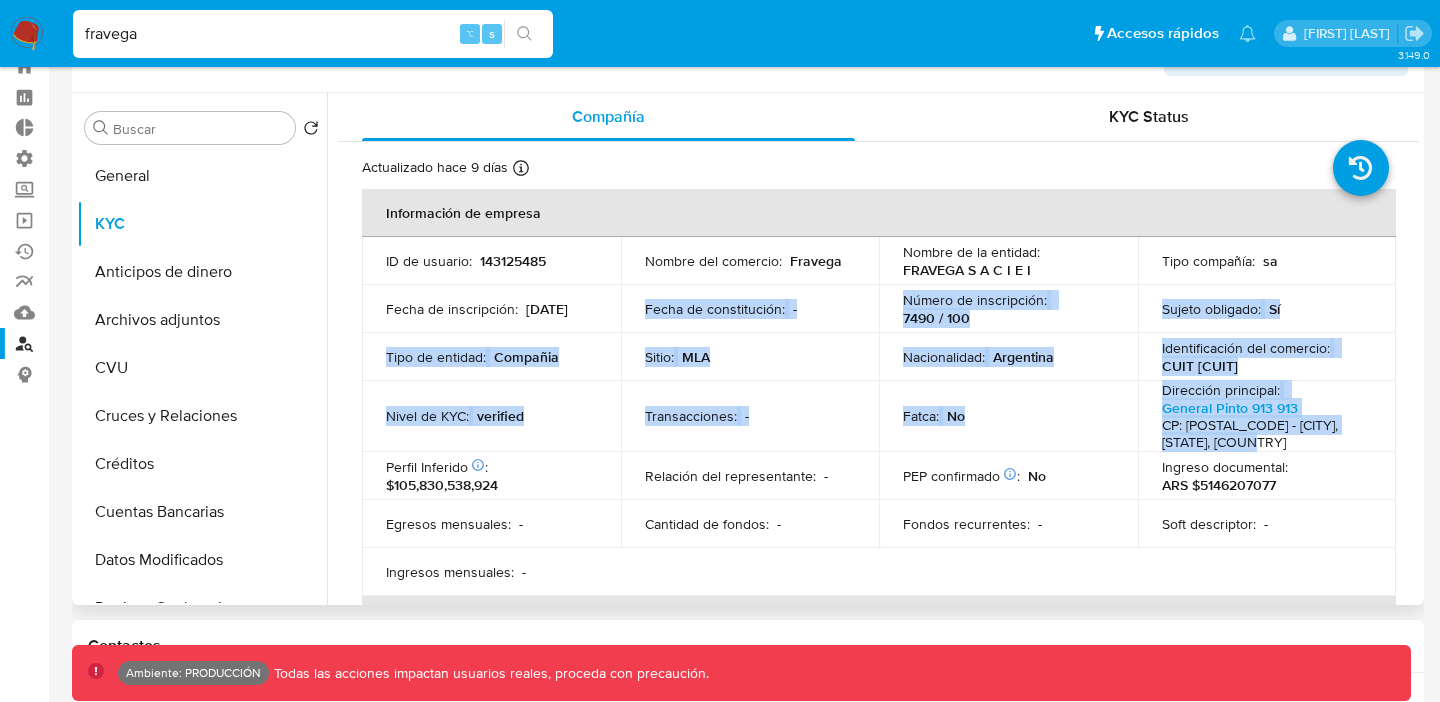 drag, startPoint x: 1243, startPoint y: 438, endPoint x: 661, endPoint y: 289, distance: 600.7703 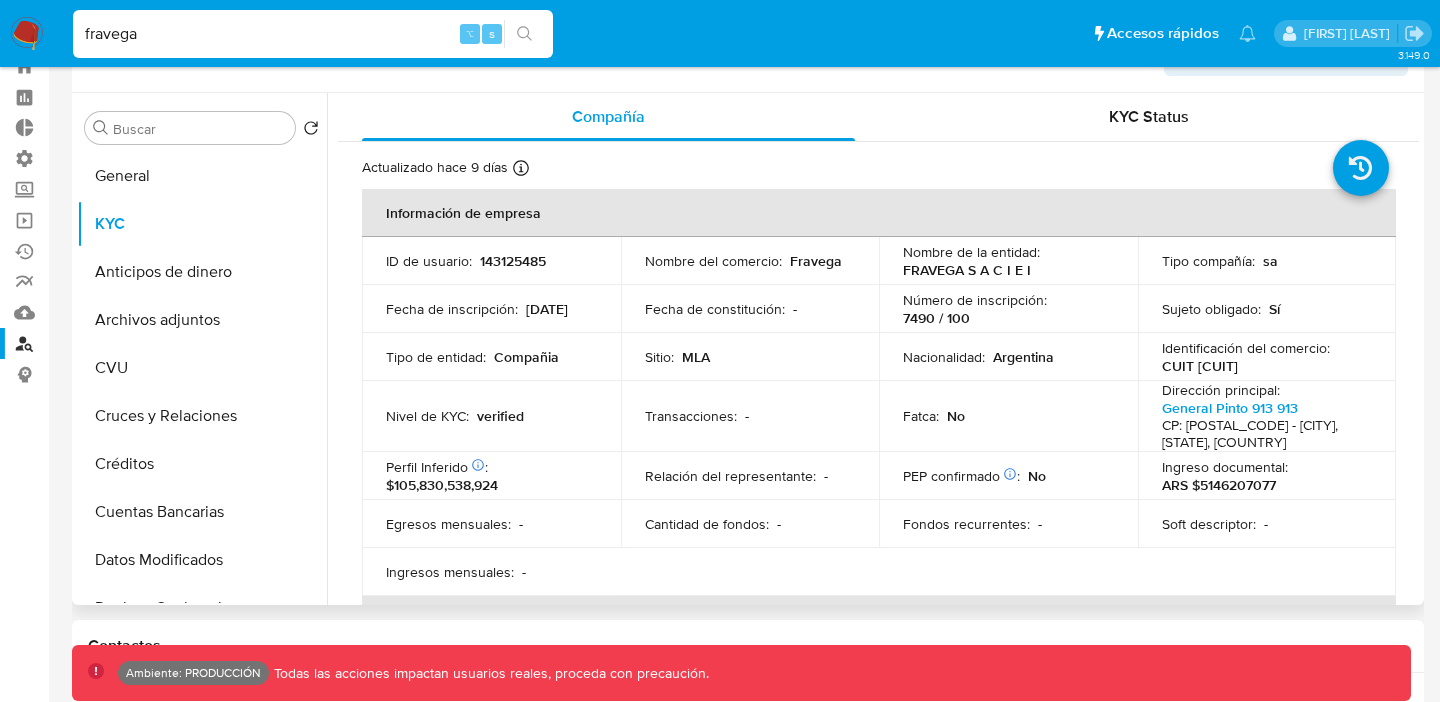 click on "Fecha de constitución :    -" at bounding box center (750, 309) 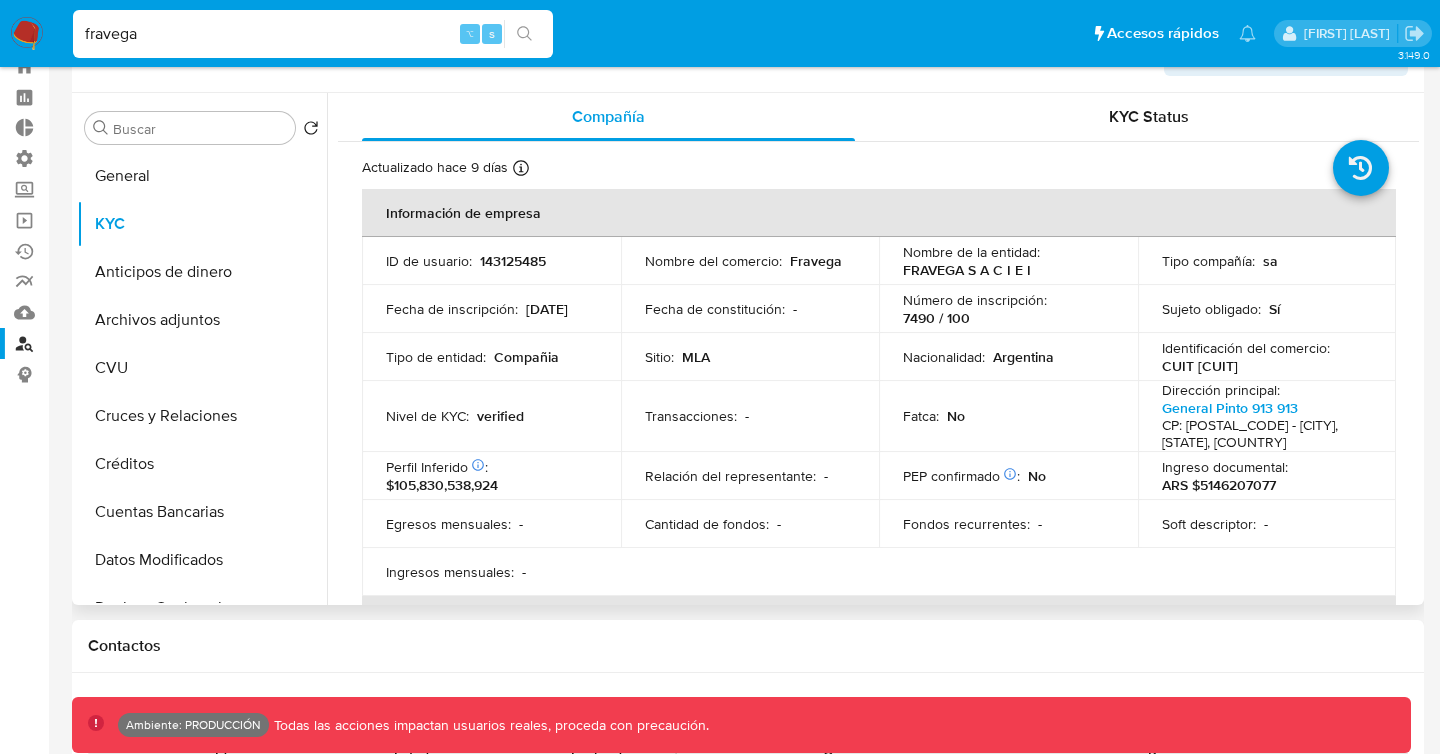 click on "Número de inscripción :    7490 / 100" at bounding box center (1008, 309) 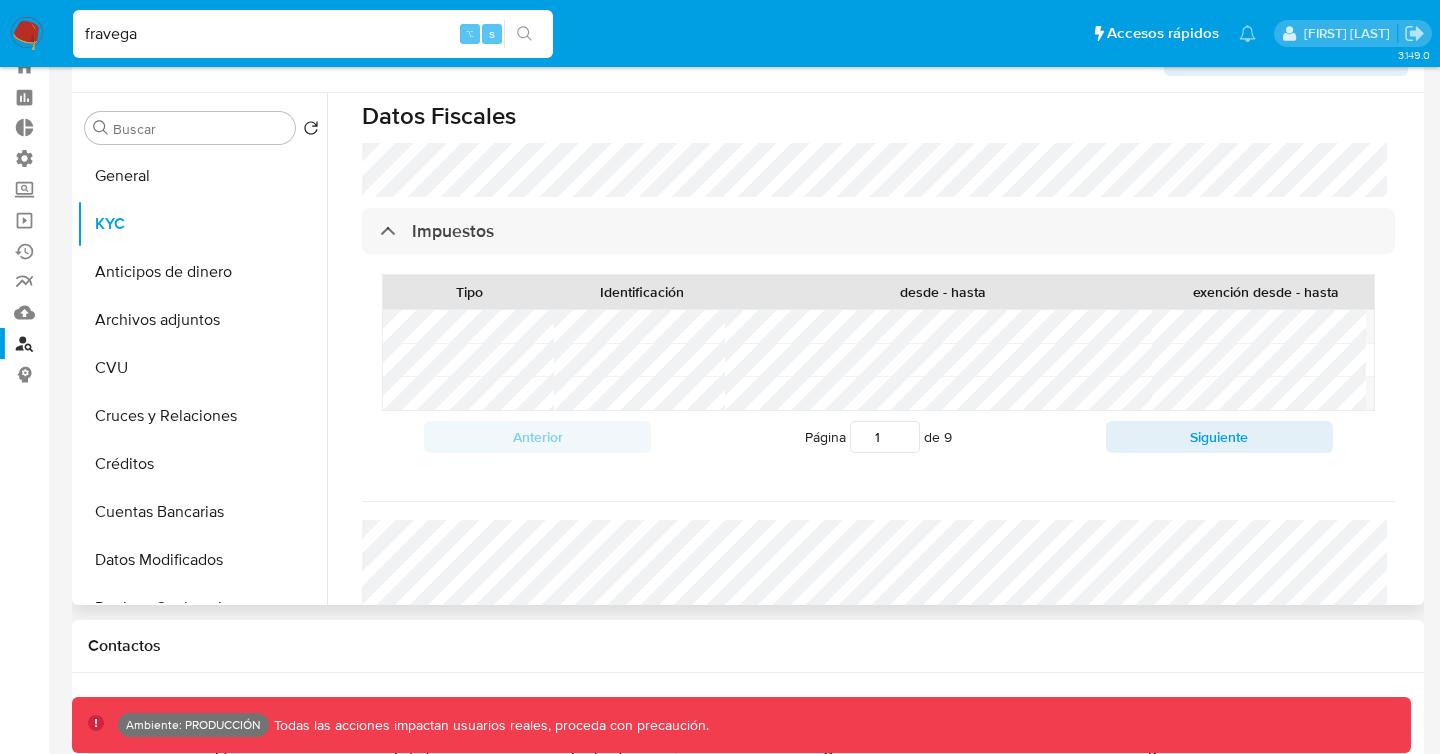 scroll, scrollTop: 1415, scrollLeft: 0, axis: vertical 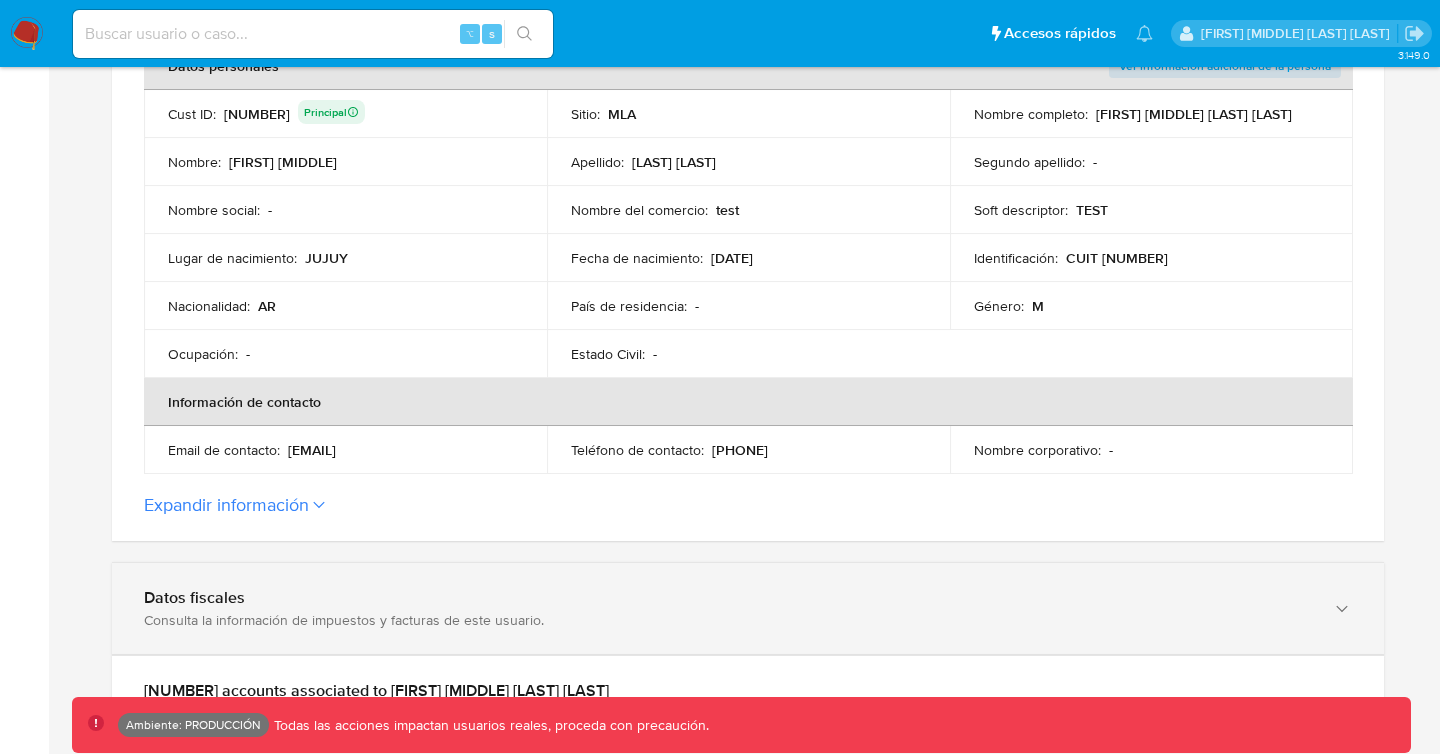 click on "Datos fiscales Consulta la información de impuestos y facturas de este usuario." at bounding box center (748, 608) 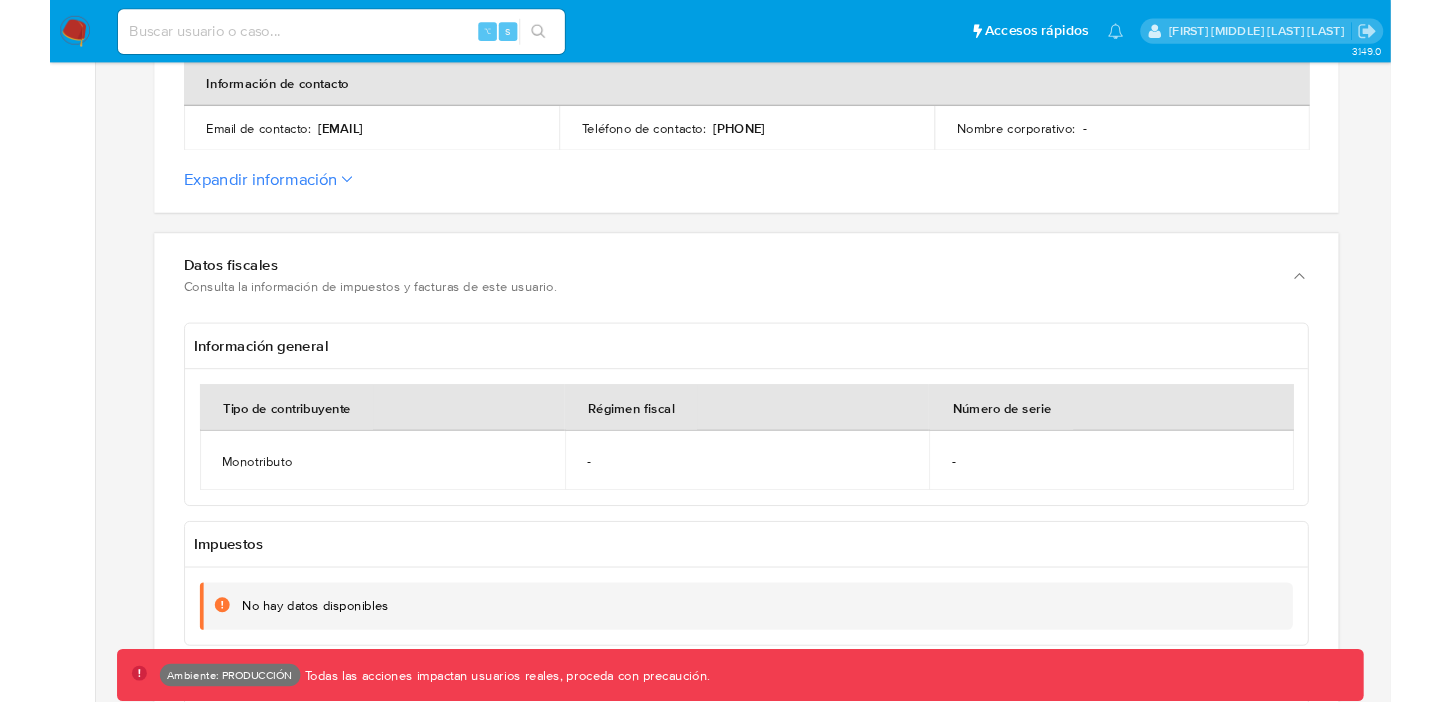 scroll, scrollTop: 759, scrollLeft: 0, axis: vertical 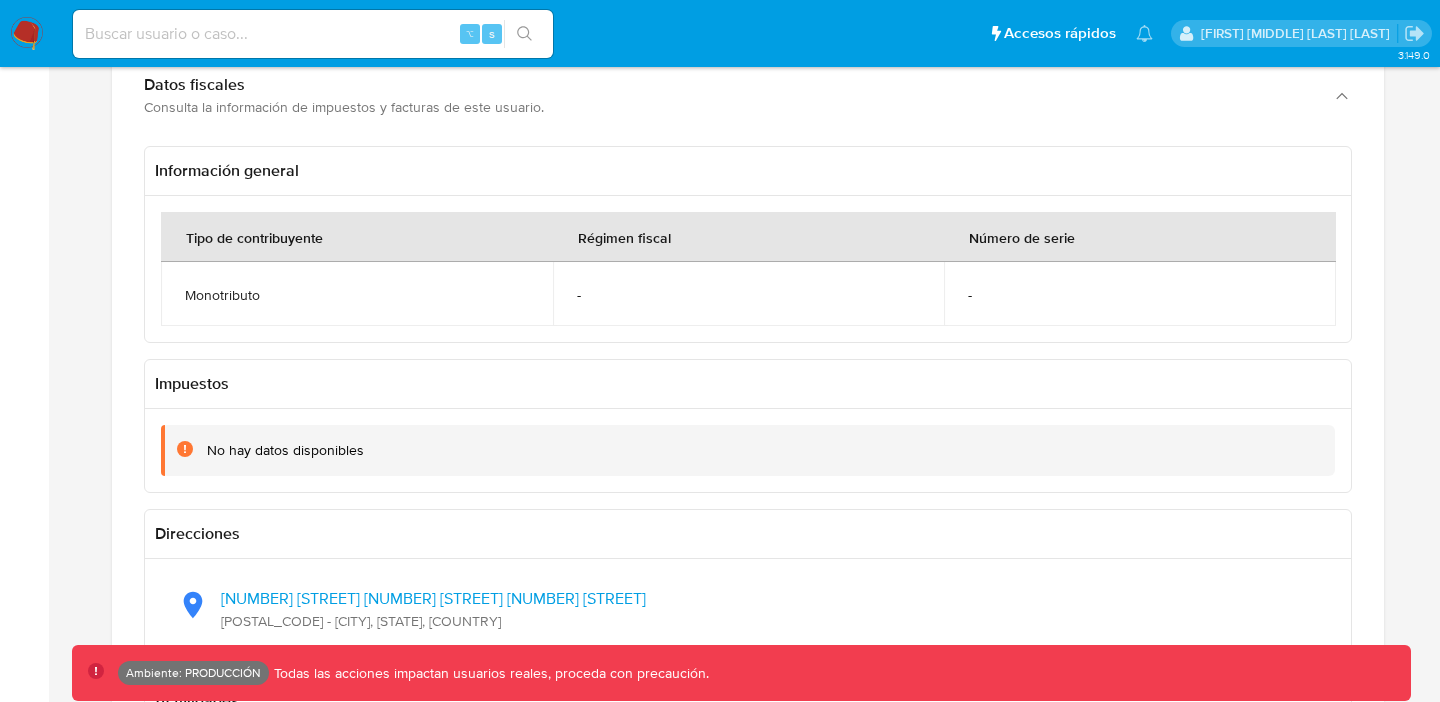 drag, startPoint x: 197, startPoint y: 295, endPoint x: 346, endPoint y: 353, distance: 159.8906 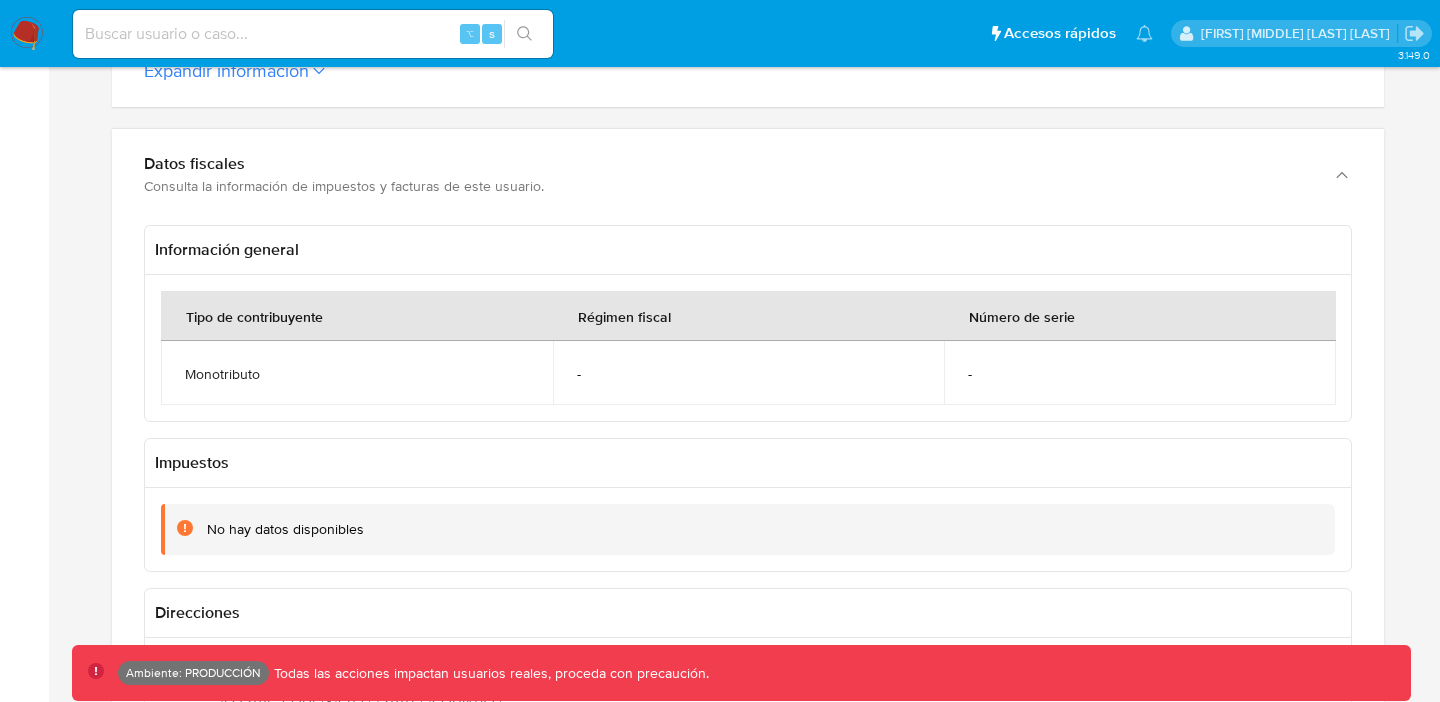 scroll, scrollTop: 877, scrollLeft: 0, axis: vertical 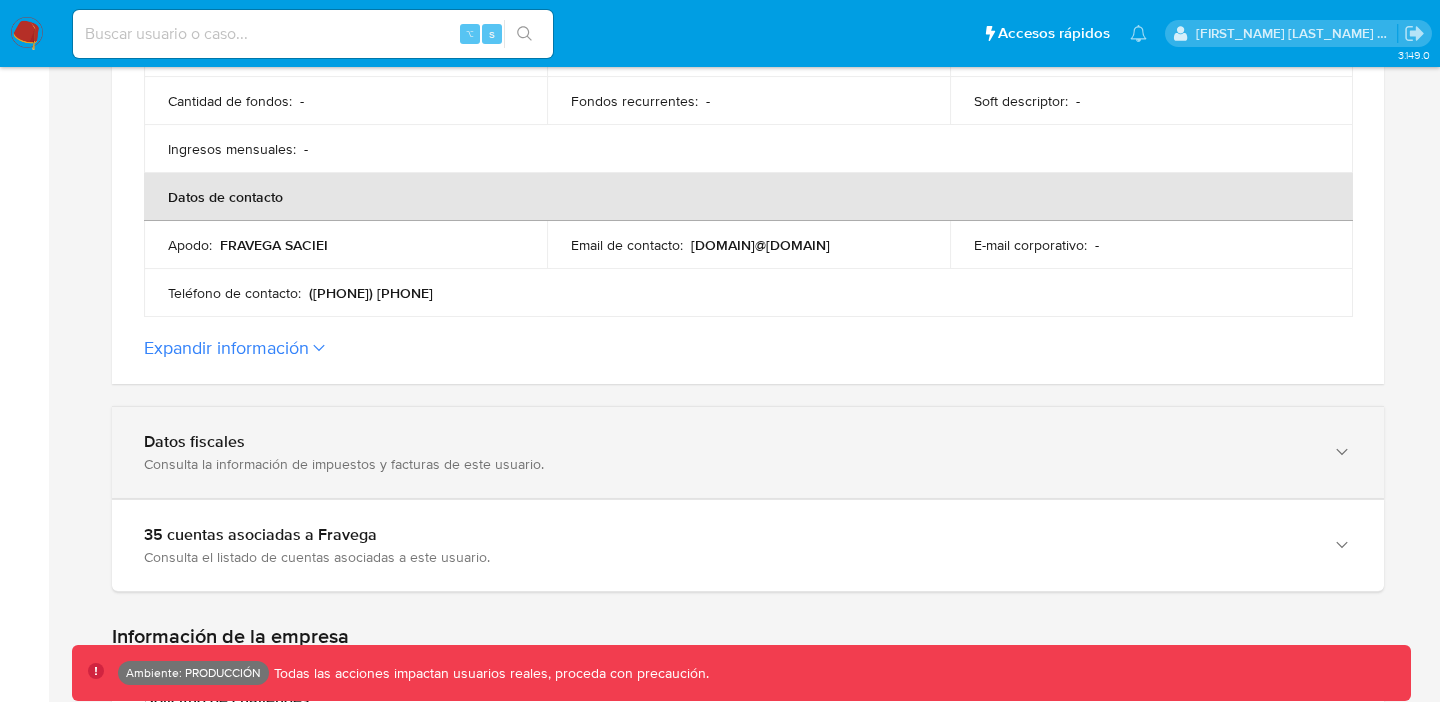 click on "Datos fiscales" at bounding box center (728, 442) 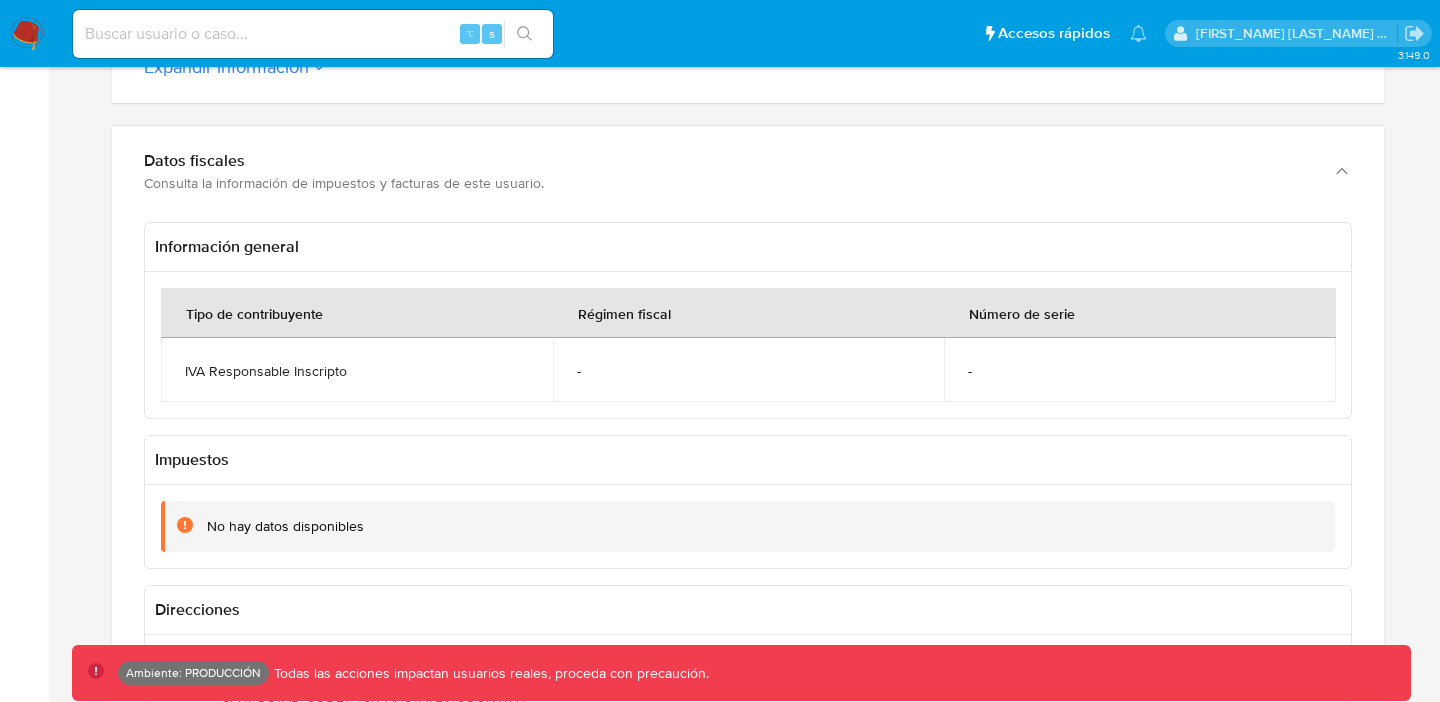 scroll, scrollTop: 1070, scrollLeft: 0, axis: vertical 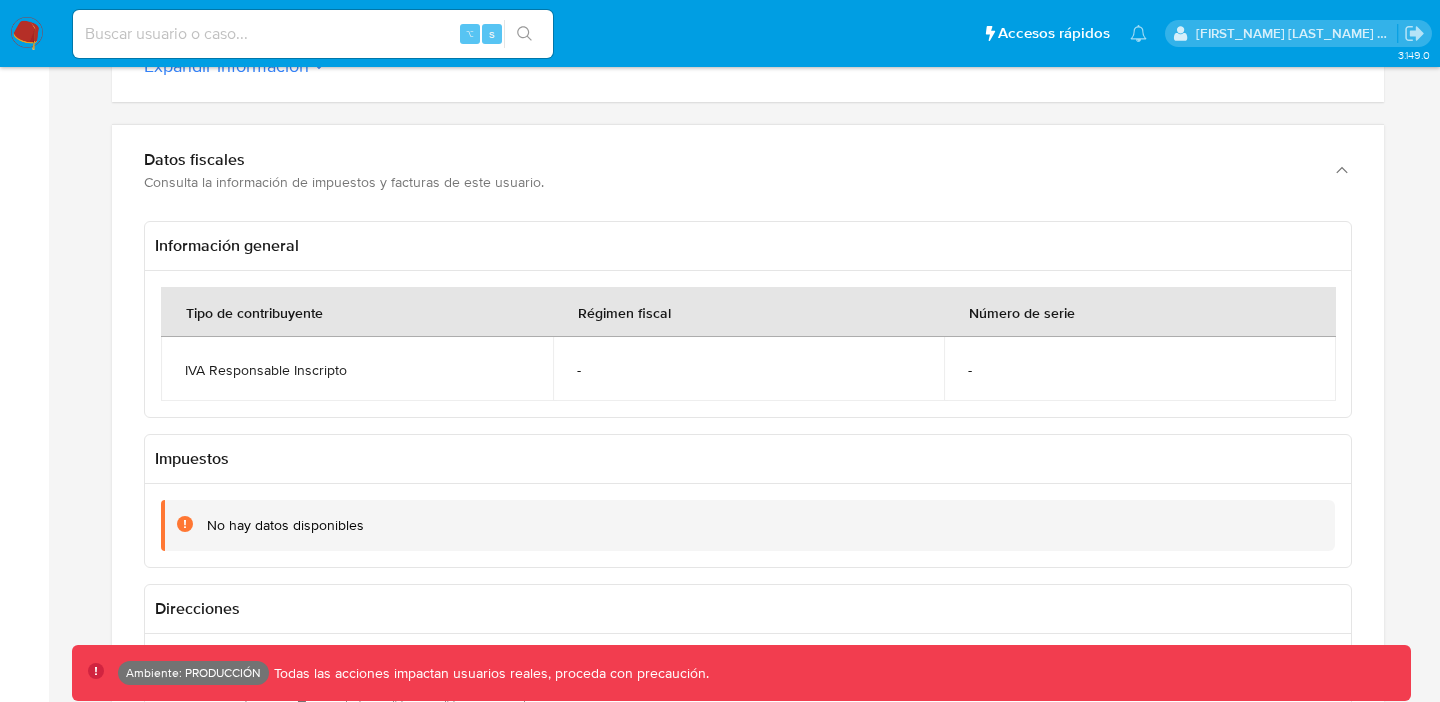 drag, startPoint x: 199, startPoint y: 373, endPoint x: 583, endPoint y: 371, distance: 384.00522 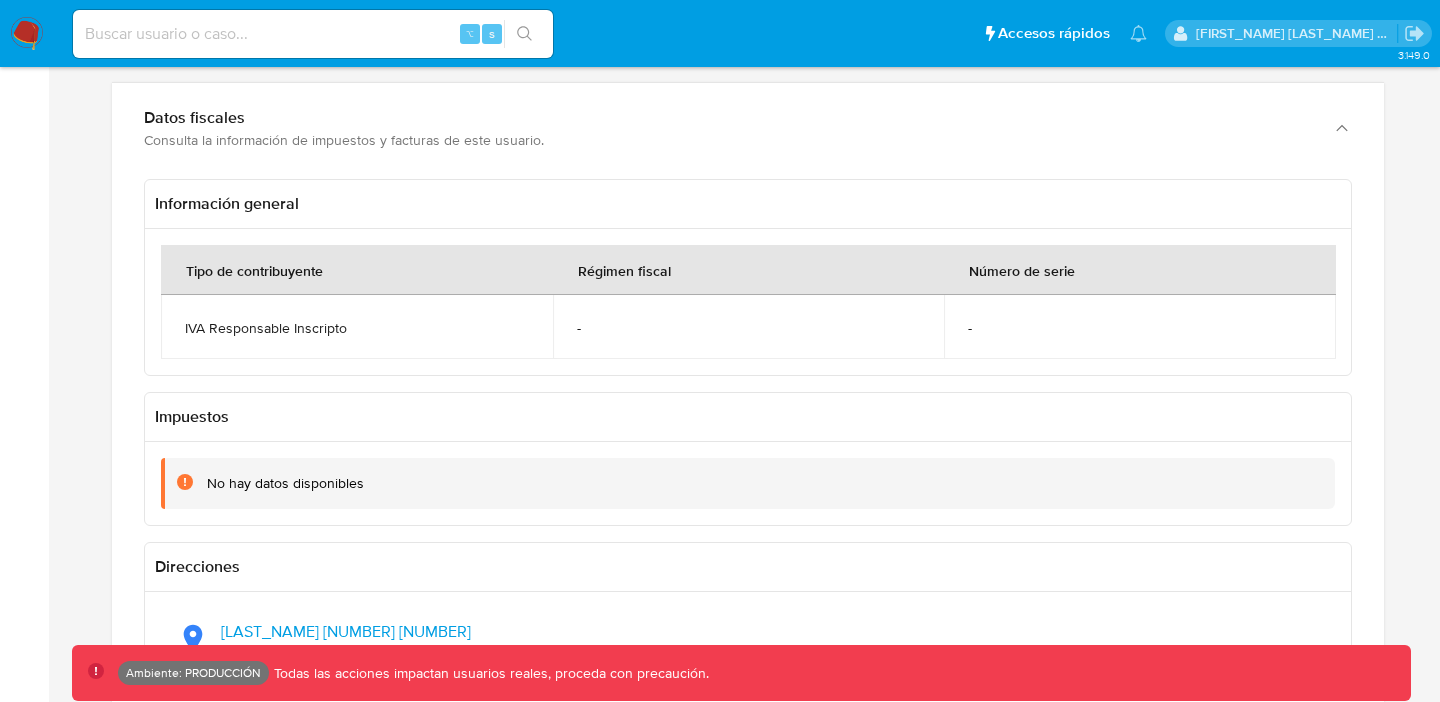 scroll, scrollTop: 1088, scrollLeft: 0, axis: vertical 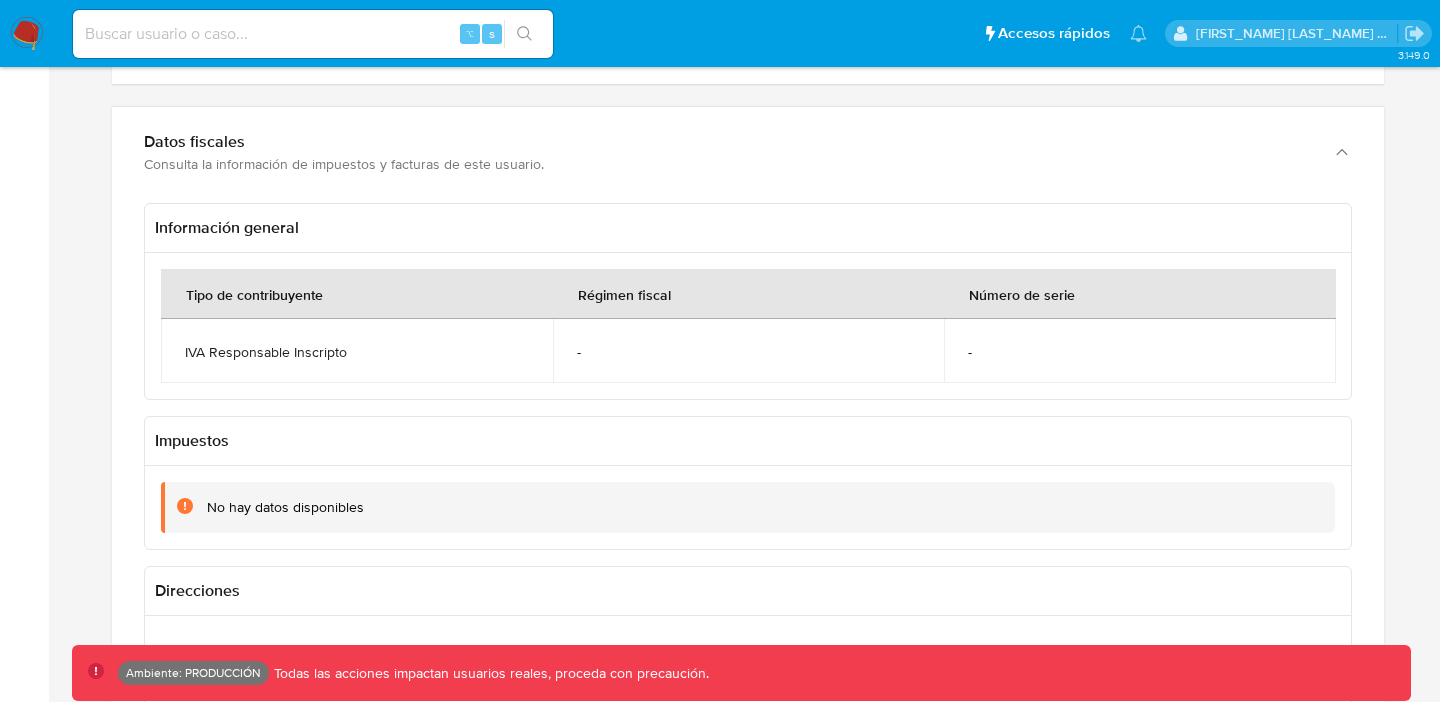 drag, startPoint x: 161, startPoint y: 221, endPoint x: 365, endPoint y: 293, distance: 216.33308 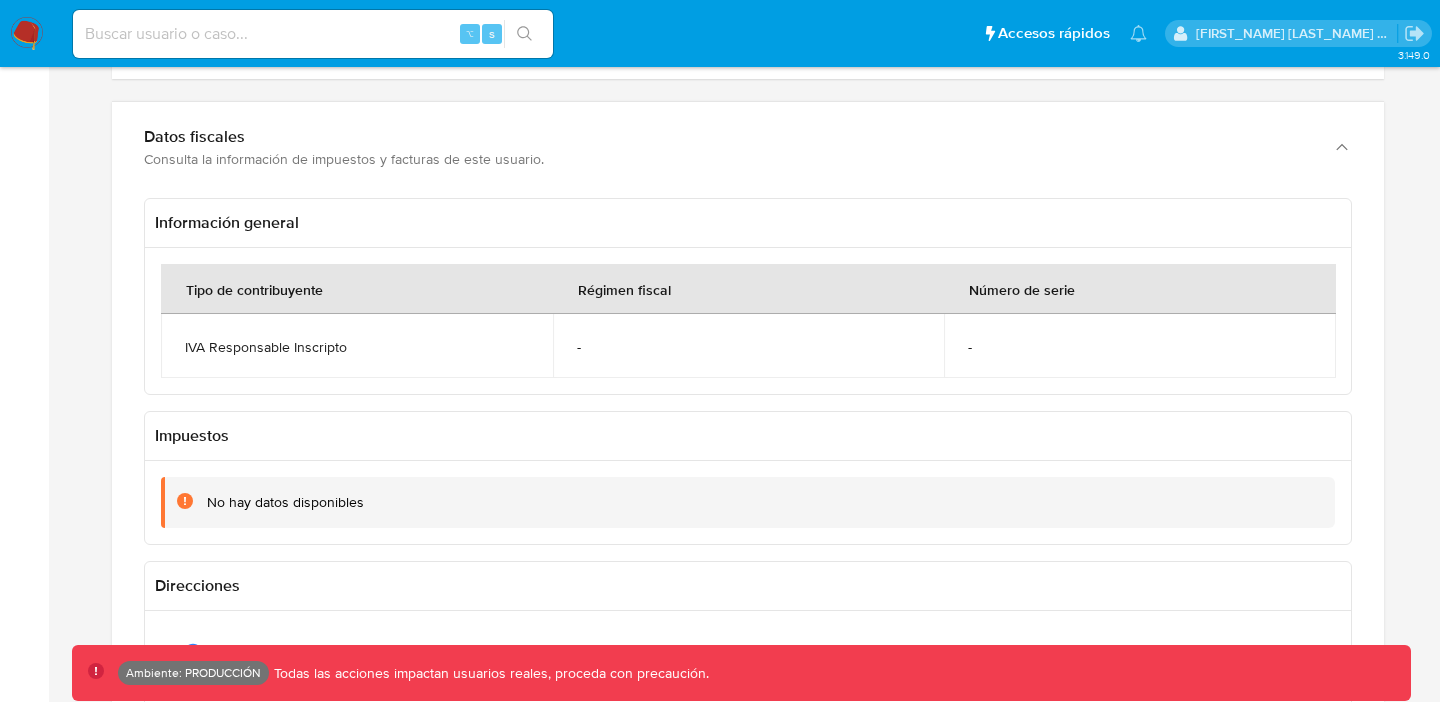 scroll, scrollTop: 1095, scrollLeft: 0, axis: vertical 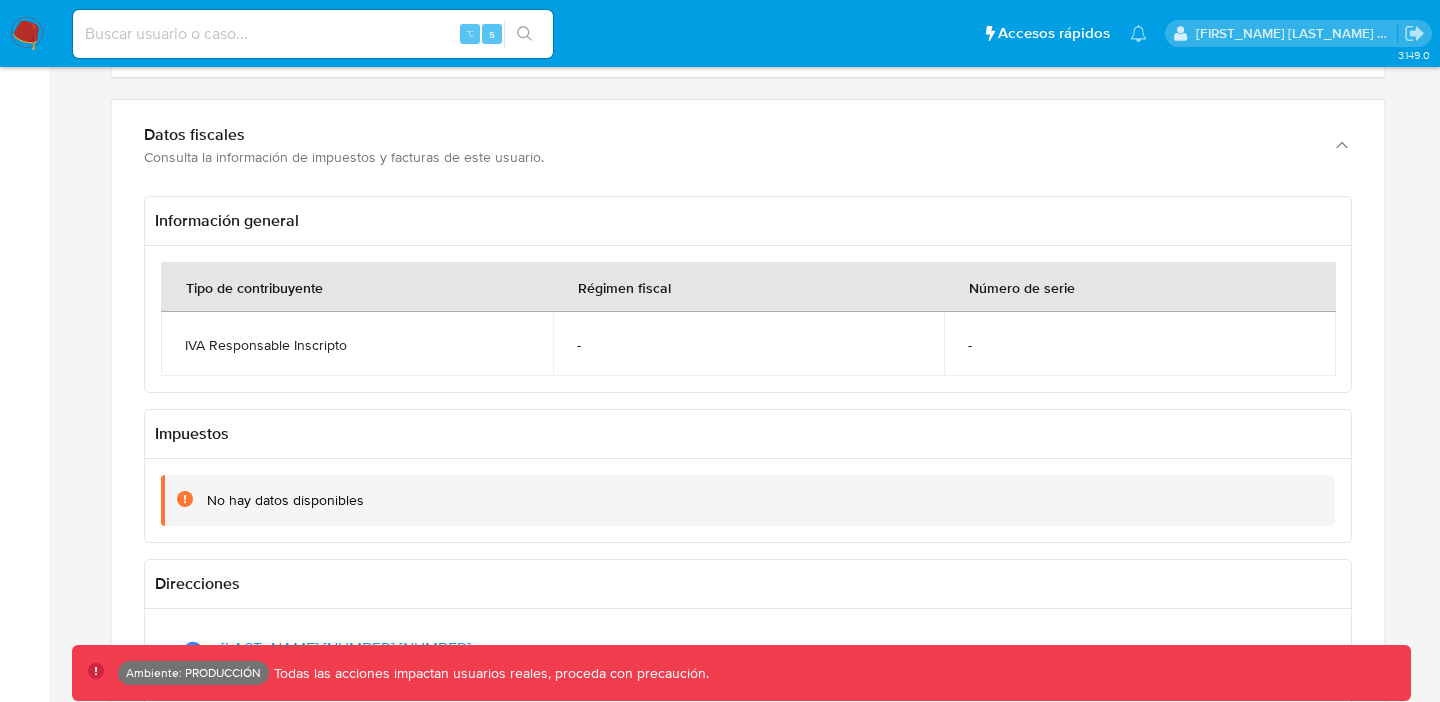 click on "Información general" at bounding box center [748, 221] 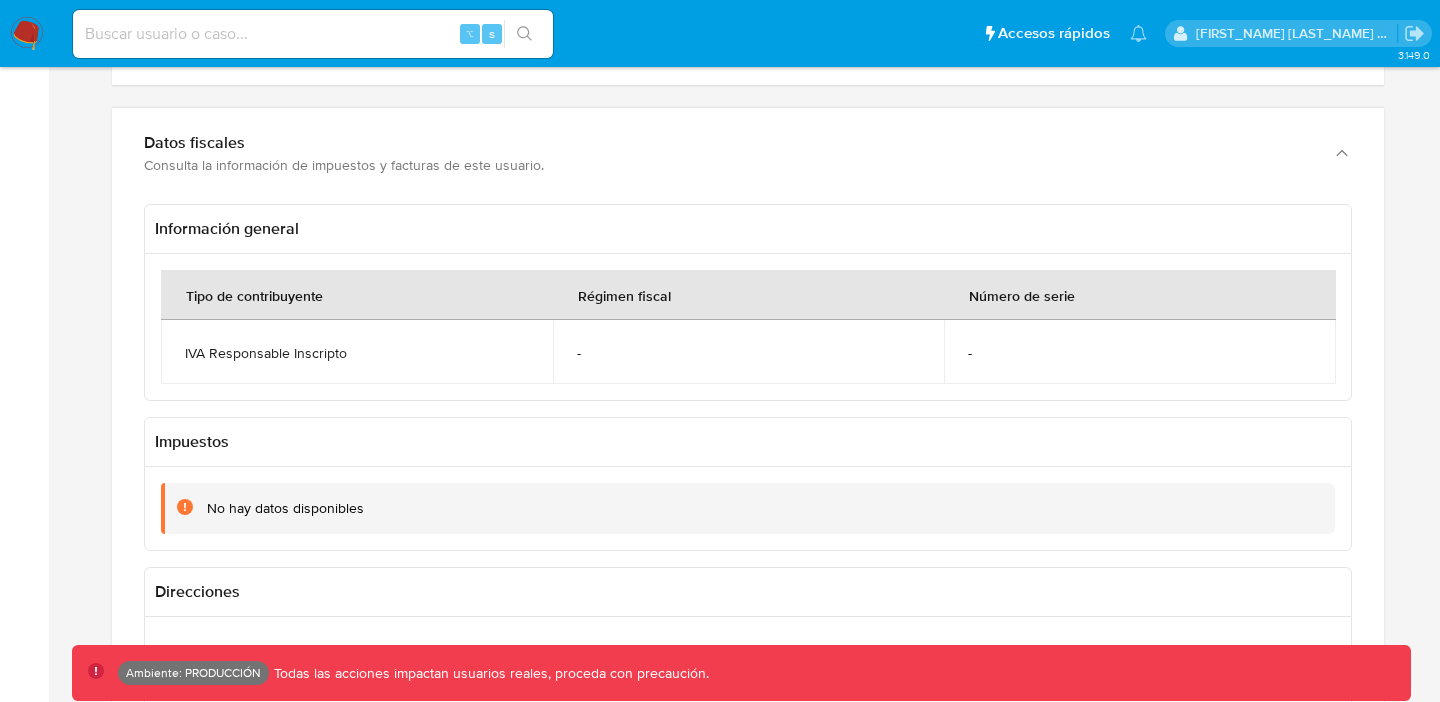 scroll, scrollTop: 1086, scrollLeft: 0, axis: vertical 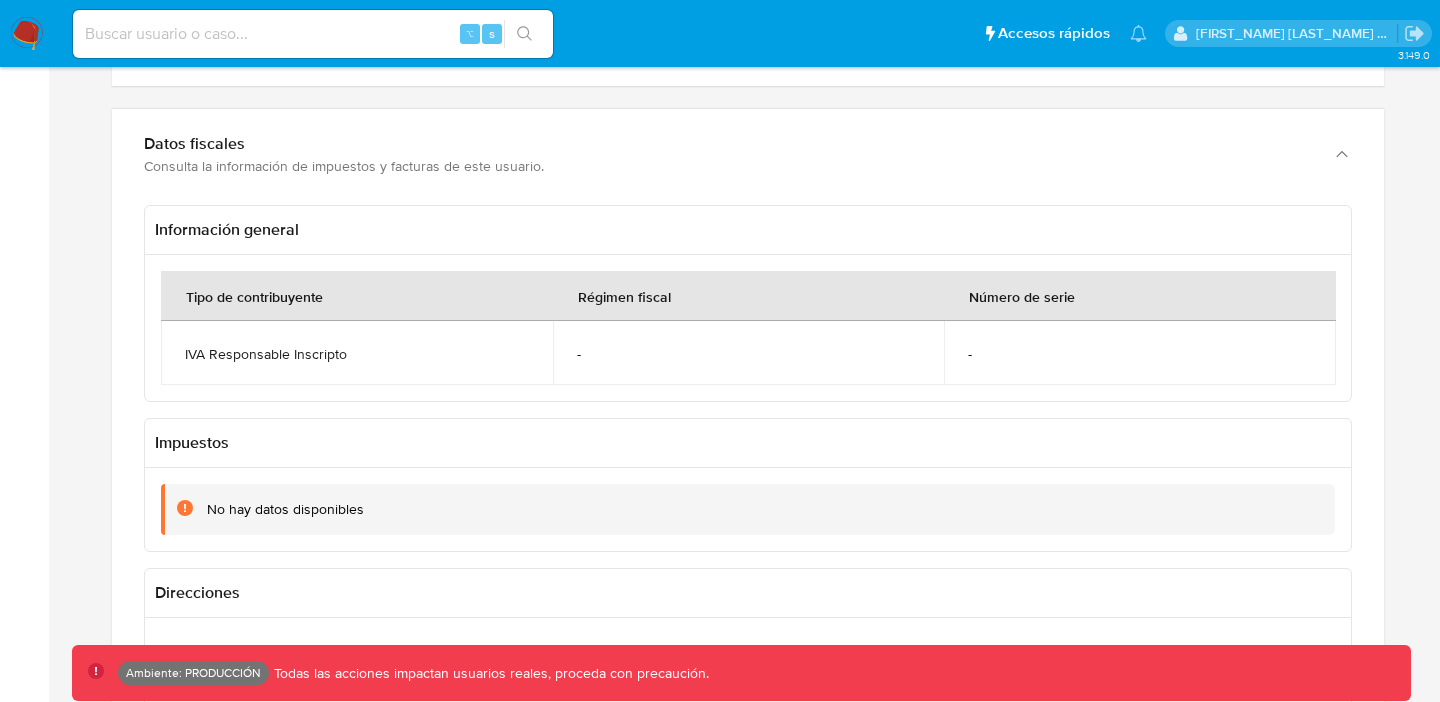 drag, startPoint x: 352, startPoint y: 359, endPoint x: 385, endPoint y: 350, distance: 34.20526 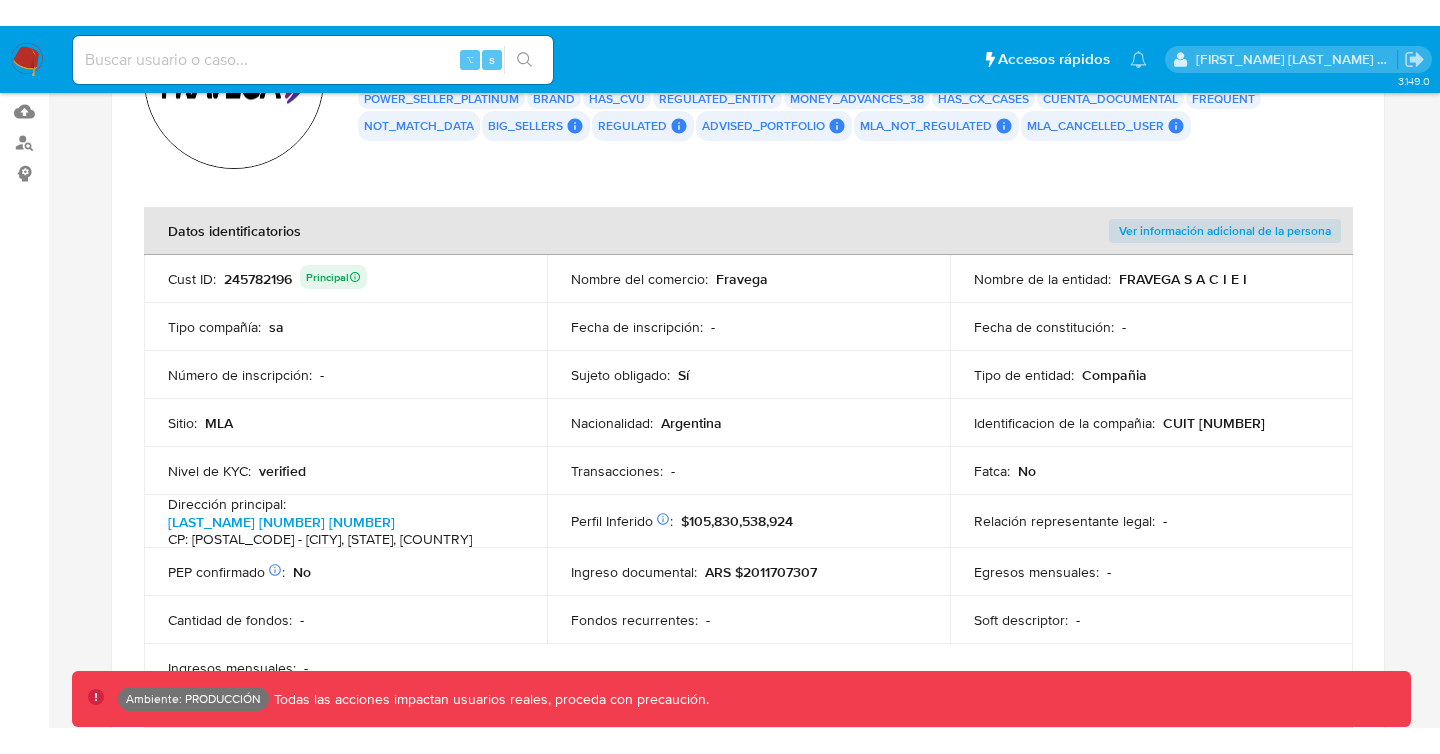 scroll, scrollTop: 0, scrollLeft: 0, axis: both 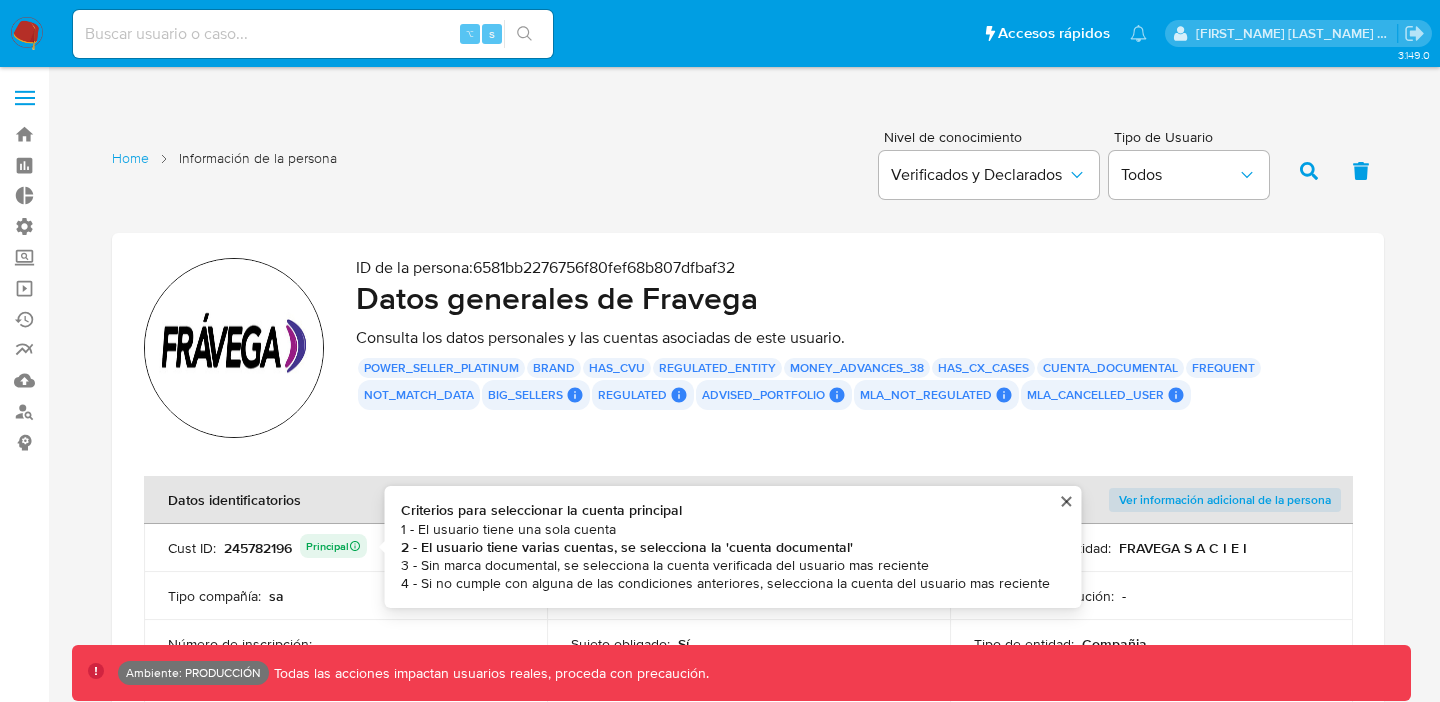 drag, startPoint x: 428, startPoint y: 546, endPoint x: 846, endPoint y: 548, distance: 418.0048 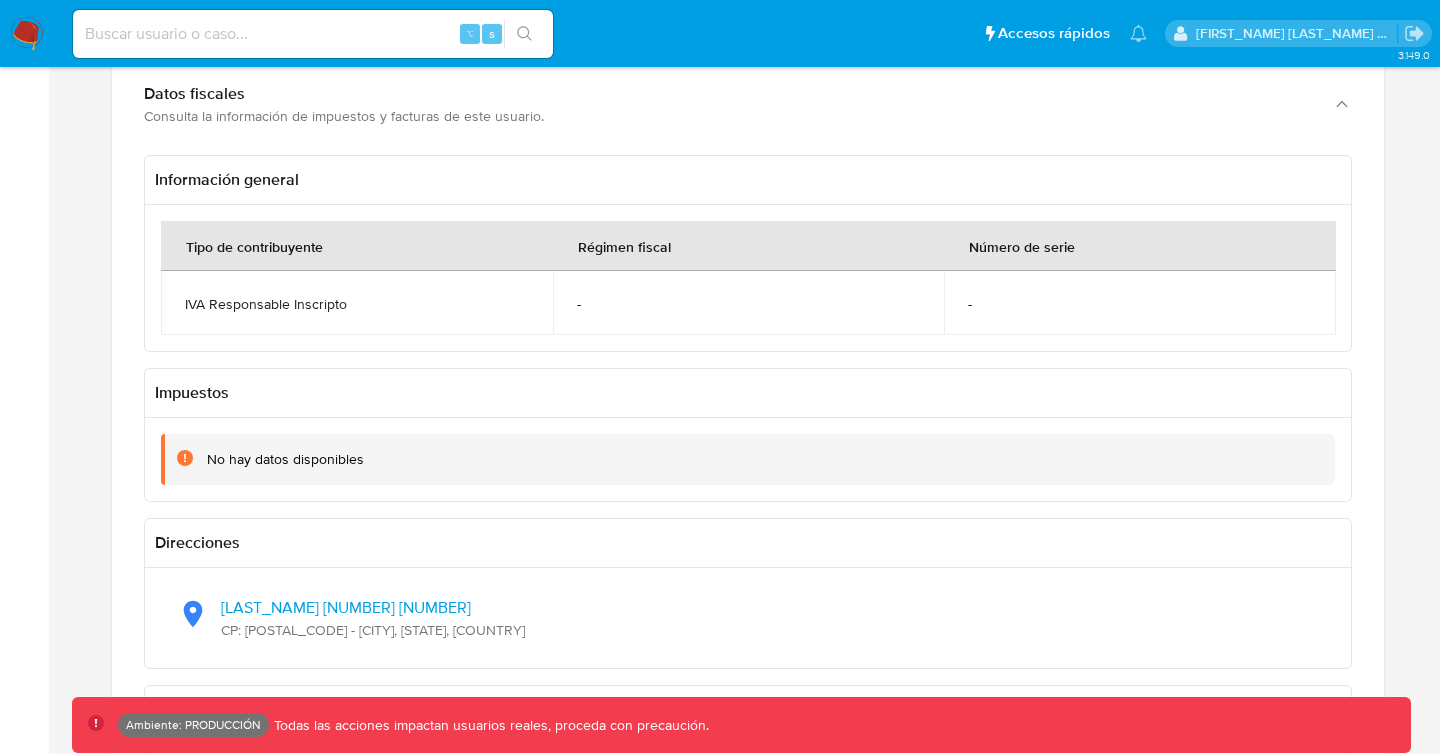 scroll, scrollTop: 1138, scrollLeft: 0, axis: vertical 